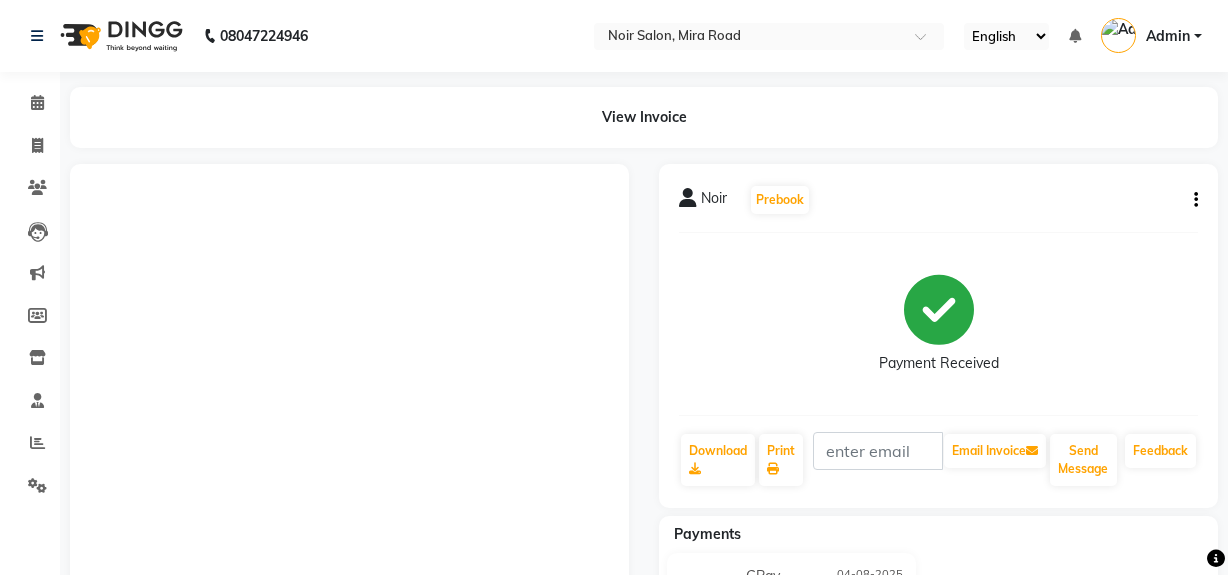 scroll, scrollTop: 0, scrollLeft: 0, axis: both 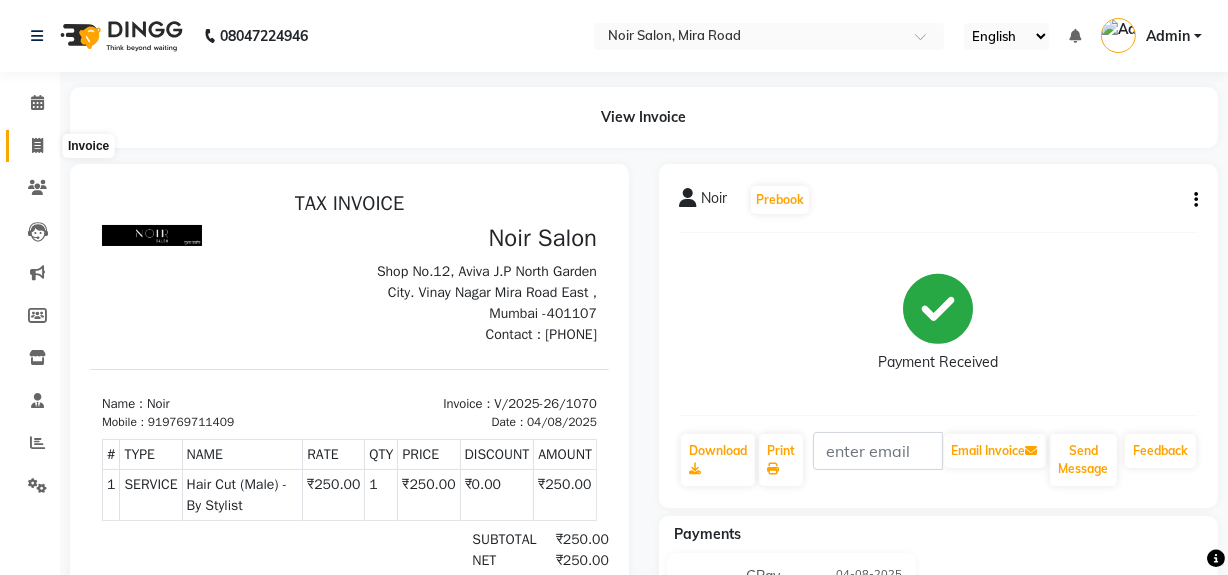click 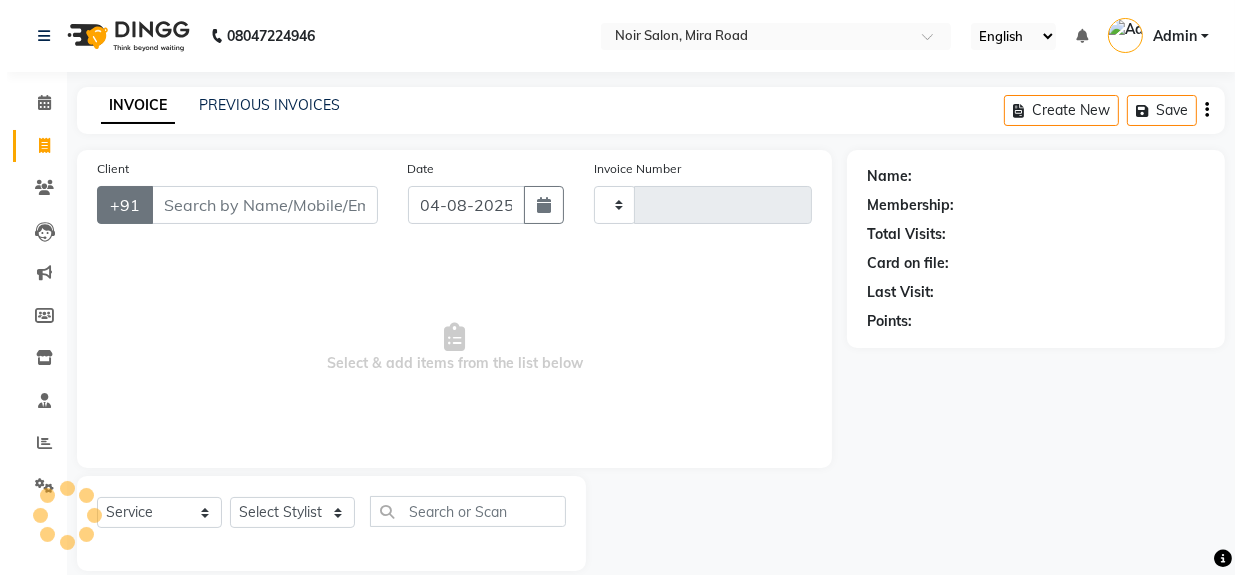 scroll, scrollTop: 26, scrollLeft: 0, axis: vertical 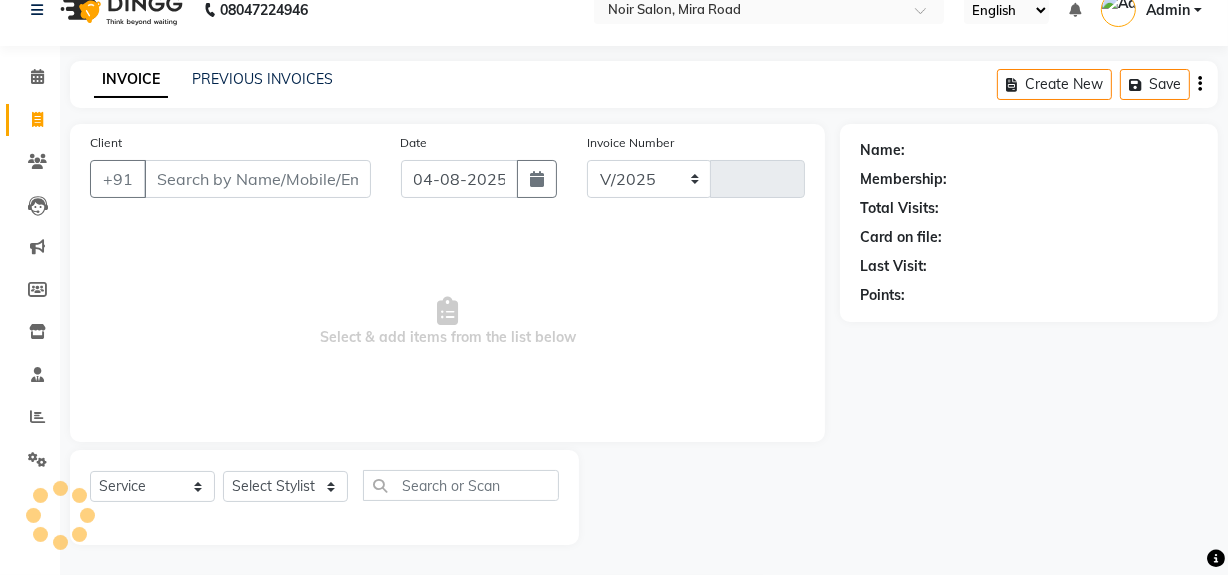 select on "5495" 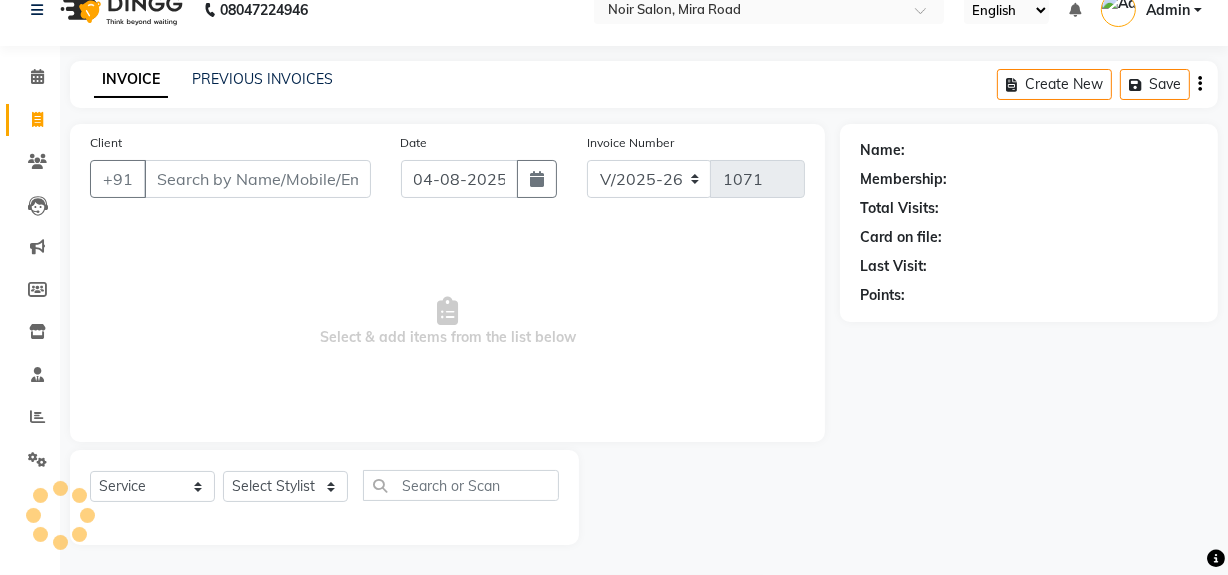 click on "Client" at bounding box center [257, 179] 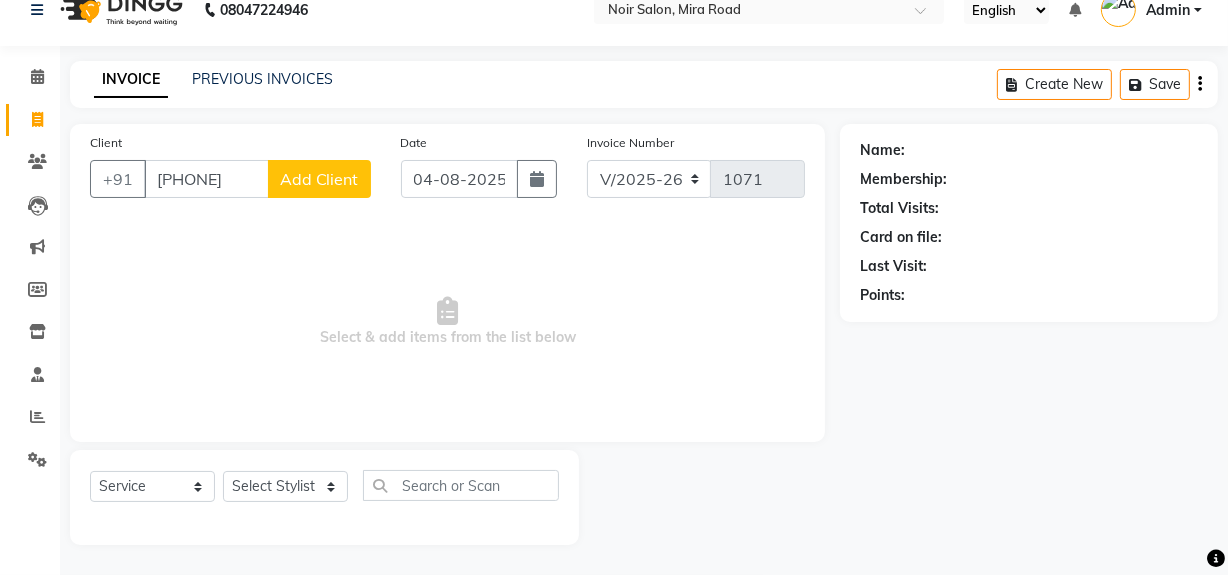 type on "[PHONE]" 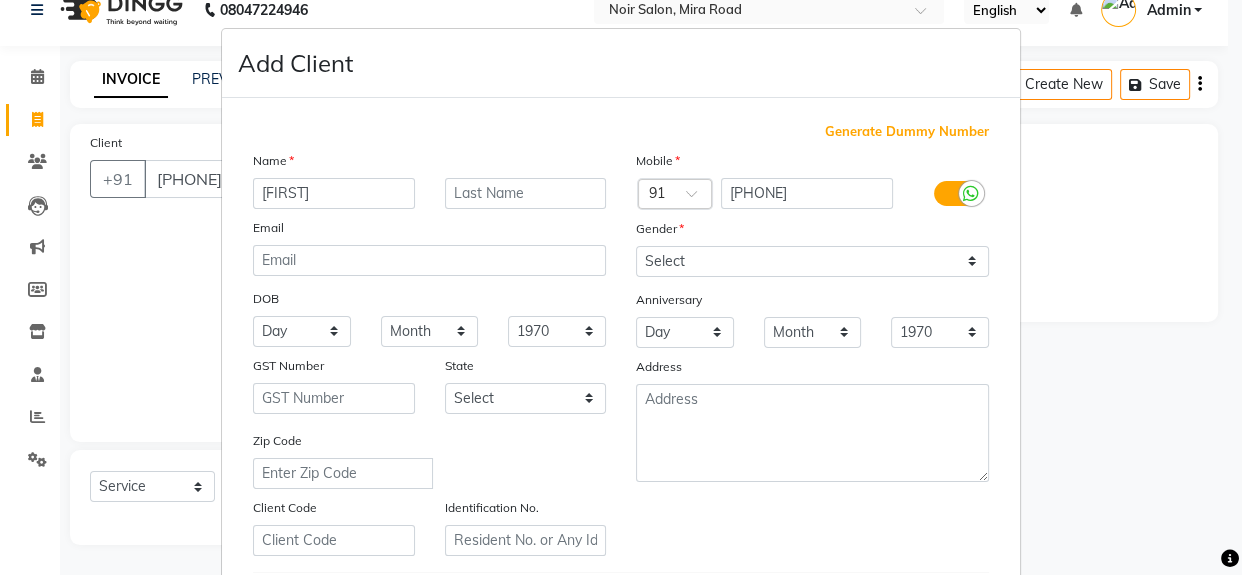 type on "[FIRST]" 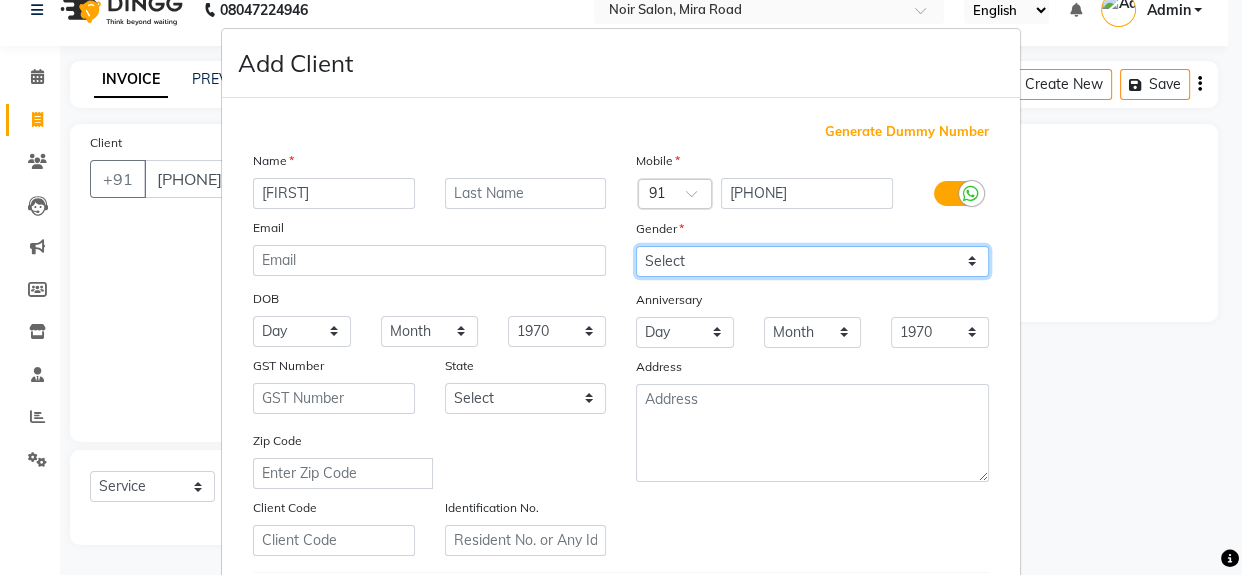 click on "Select Male Female Other Prefer Not To Say" at bounding box center [812, 261] 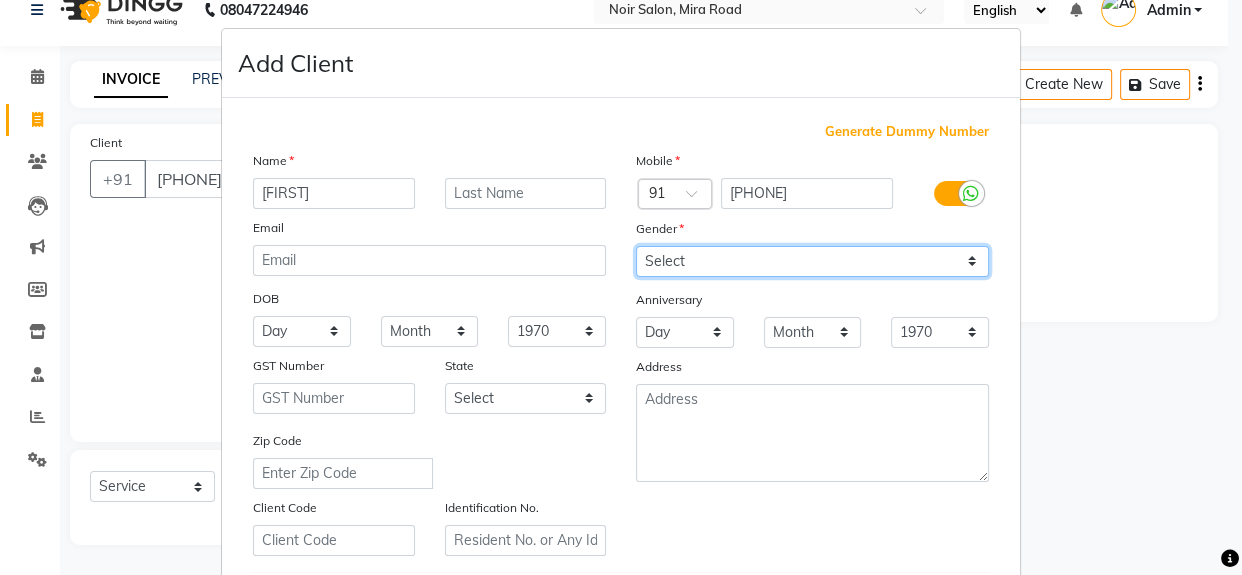 select on "female" 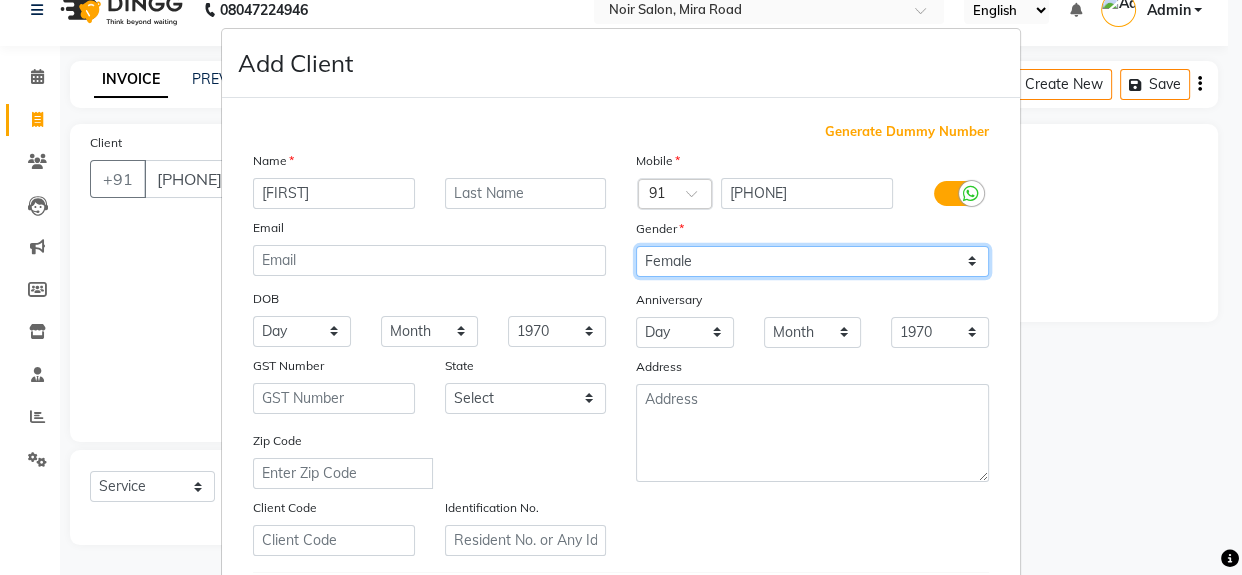 click on "Select Male Female Other Prefer Not To Say" at bounding box center (812, 261) 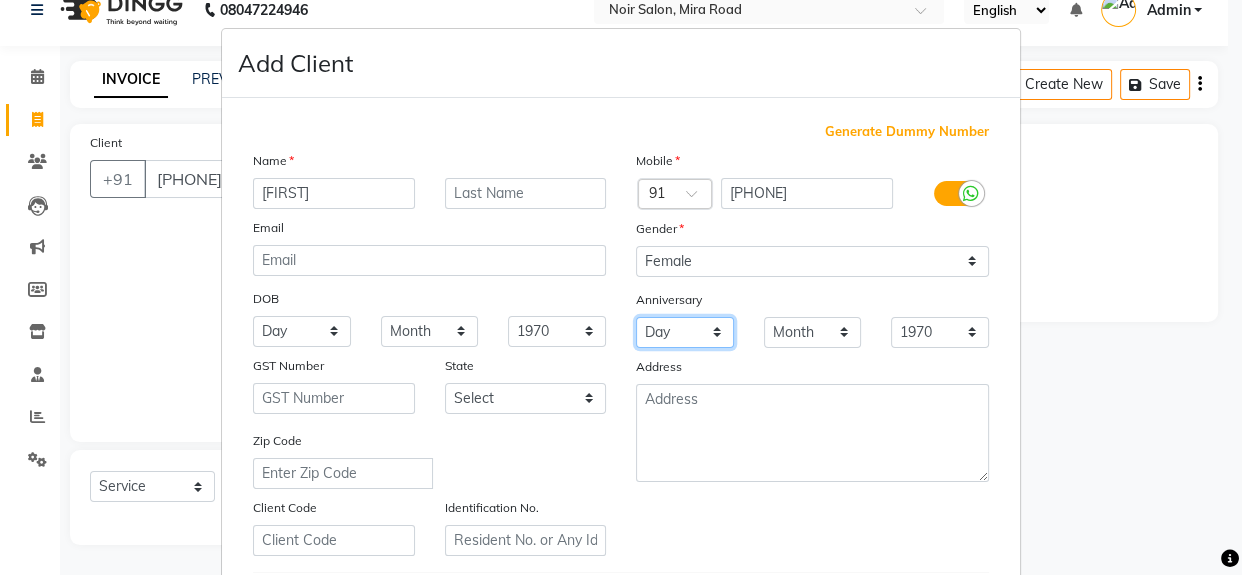 click on "Day 01 02 03 04 05 06 07 08 09 10 11 12 13 14 15 16 17 18 19 20 21 22 23 24 25 26 27 28 29 30 31" at bounding box center (685, 332) 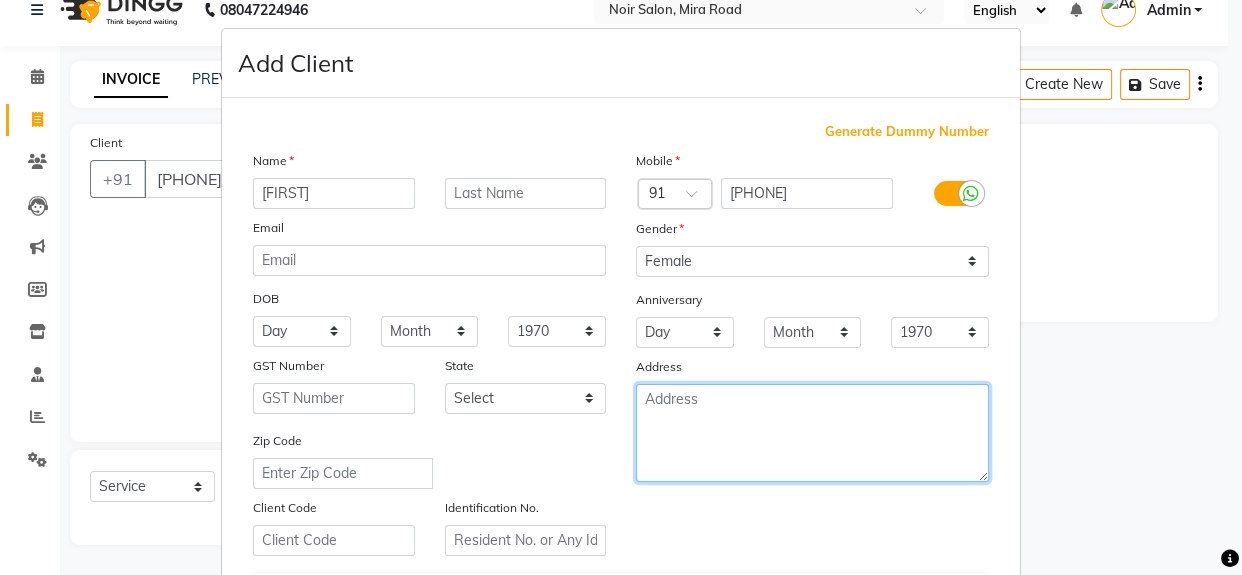 click at bounding box center (812, 433) 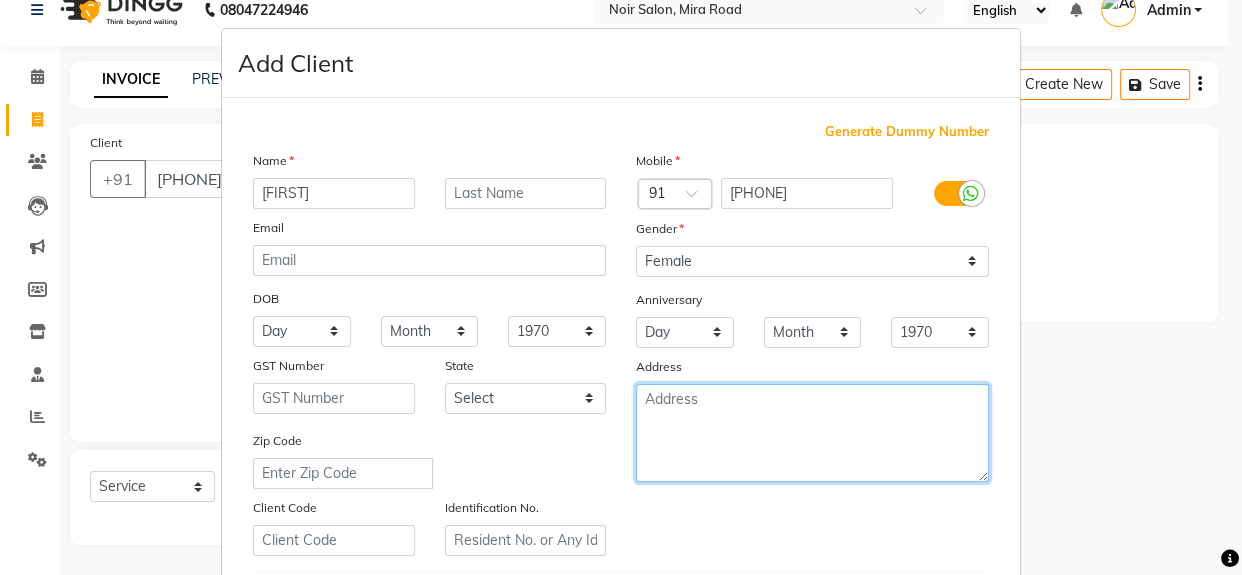 scroll, scrollTop: 63, scrollLeft: 0, axis: vertical 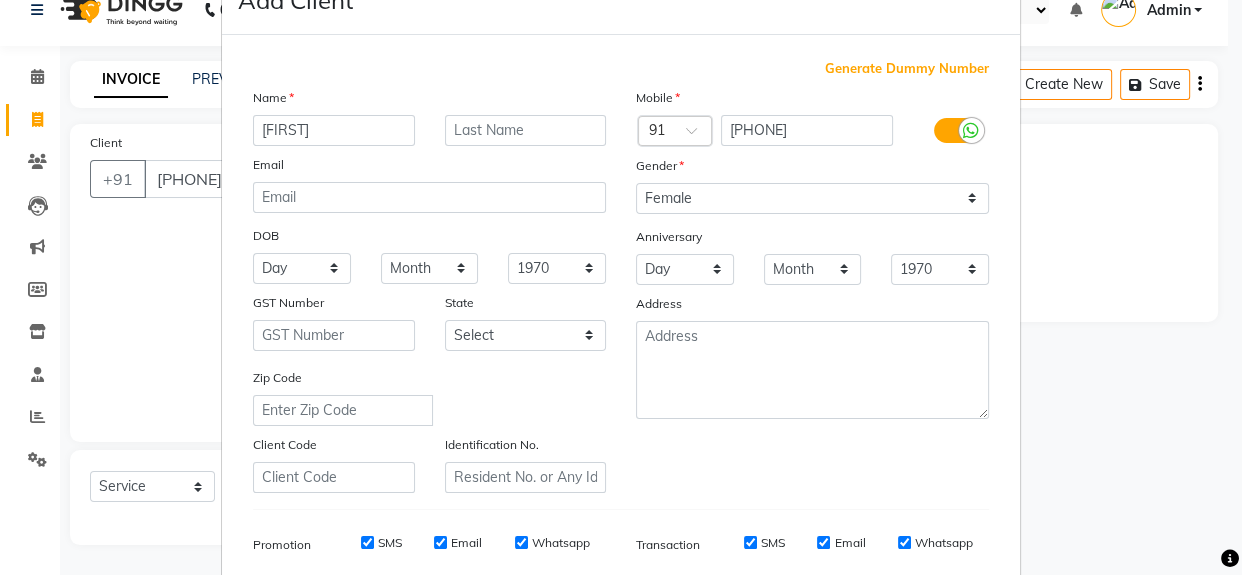 click on "Mobile Country Code × 91 [PHONE] Gender Select Male Female Other Prefer Not To Say Anniversary Day 01 02 03 04 05 06 07 08 09 10 11 12 13 14 15 16 17 18 19 20 21 22 23 24 25 26 27 28 29 30 31 Month January February March April May June July August September October November December 1970 1971 1972 1973 1974 1975 1976 1977 1978 1979 1980 1981 1982 1983 1984 1985 1986 1987 1988 1989 1990 1991 1992 1993 1994 1995 1996 1997 1998 1999 2000 2001 2002 2003 2004 2005 2006 2007 2008 2009 2010 2011 2012 2013 2014 2015 2016 2017 2018 2019 2020 2021 2022 2023 2024 2025 Address" at bounding box center (812, 290) 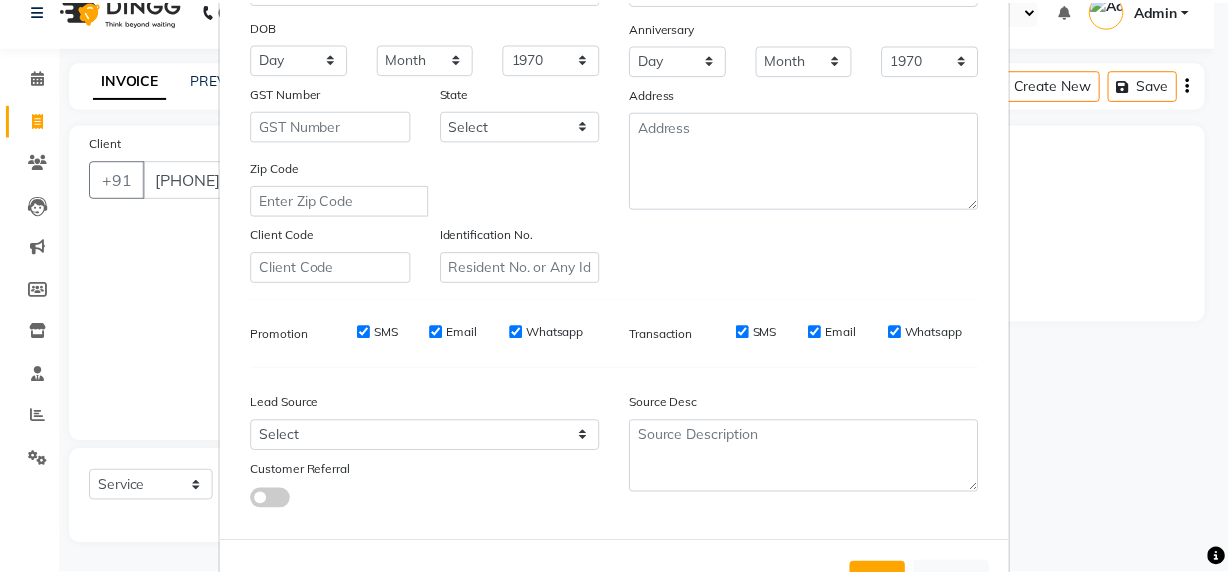 scroll, scrollTop: 353, scrollLeft: 0, axis: vertical 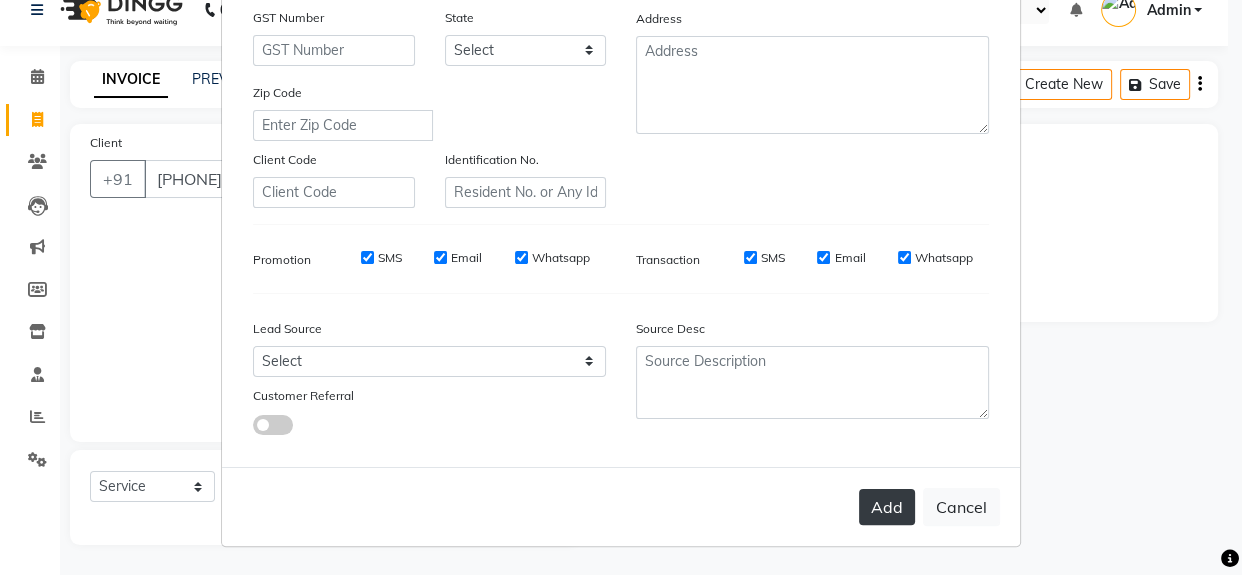 click on "Add" at bounding box center [887, 507] 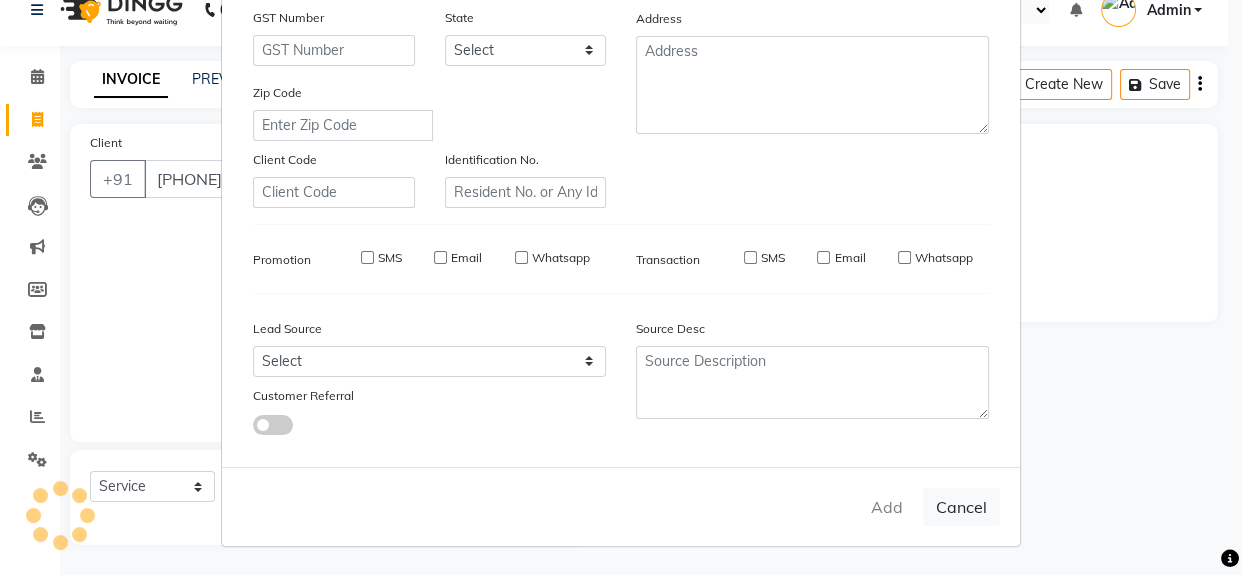 type 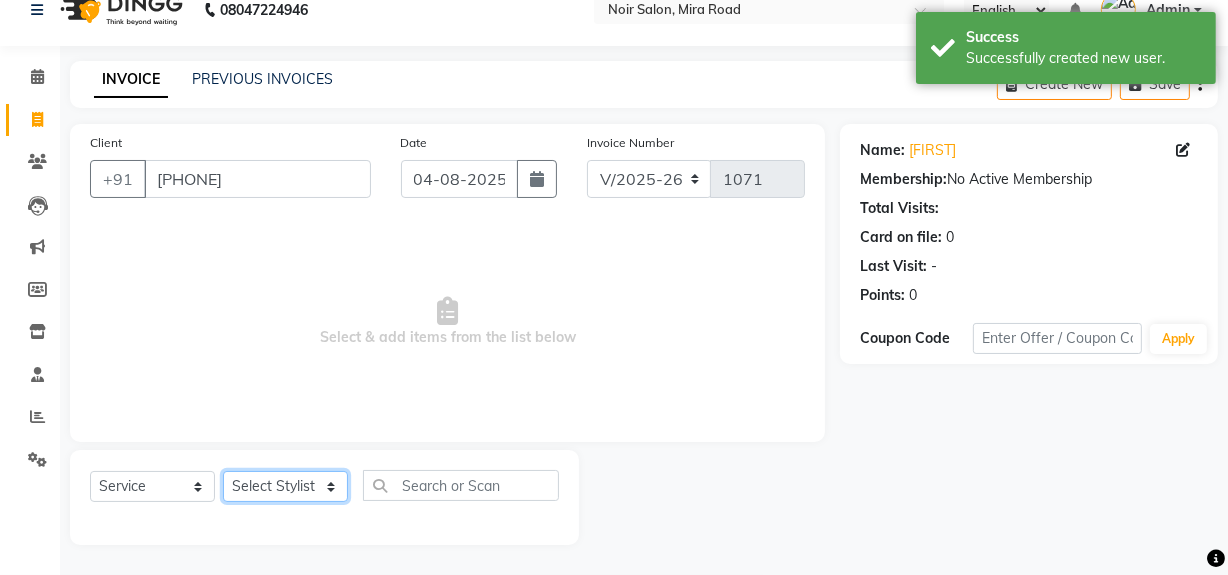 click on "Select Stylist khushbu Mohd [LAST] Shamshad Sonali  Sumit  [FIRST] [LAST]" 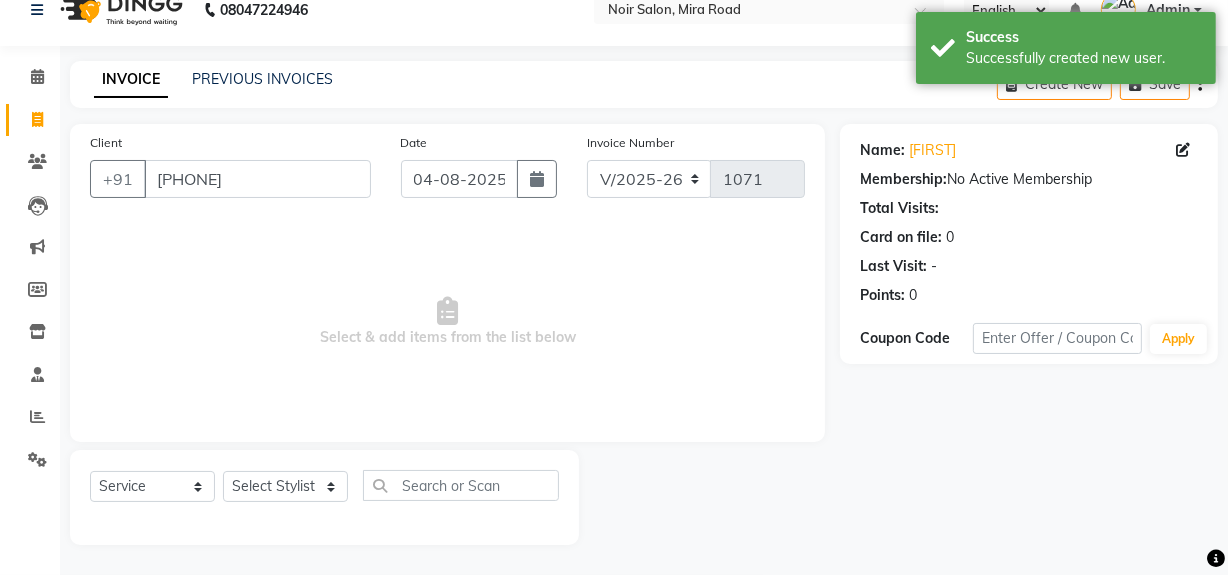 click on "Select & add items from the list below" at bounding box center [447, 322] 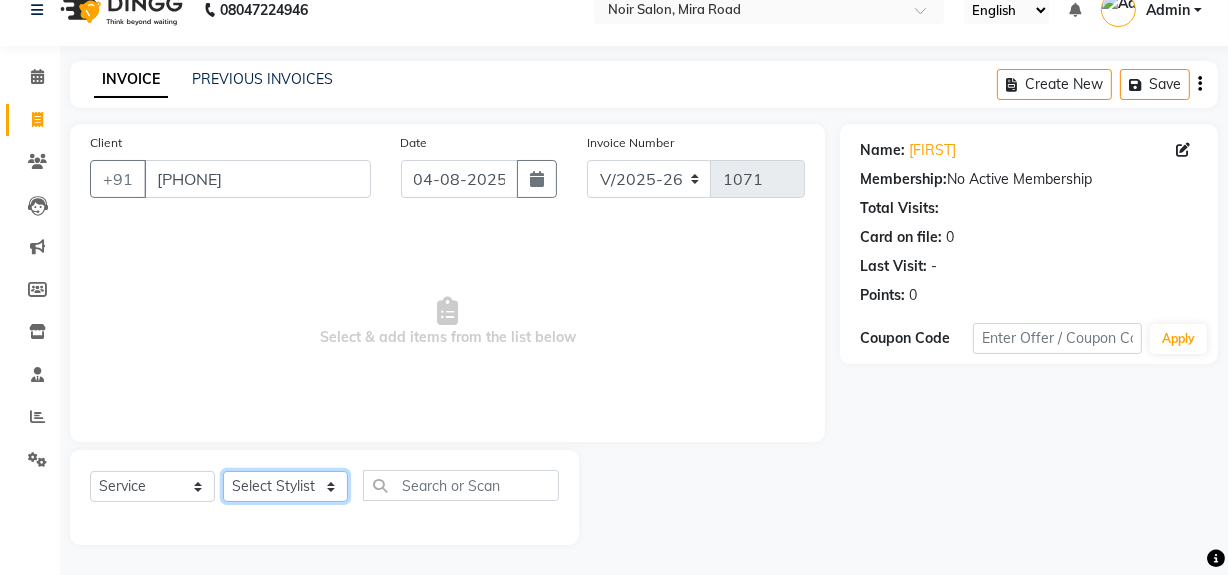 click on "Select Stylist khushbu Mohd [LAST] Shamshad Sonali  Sumit  [FIRST] [LAST]" 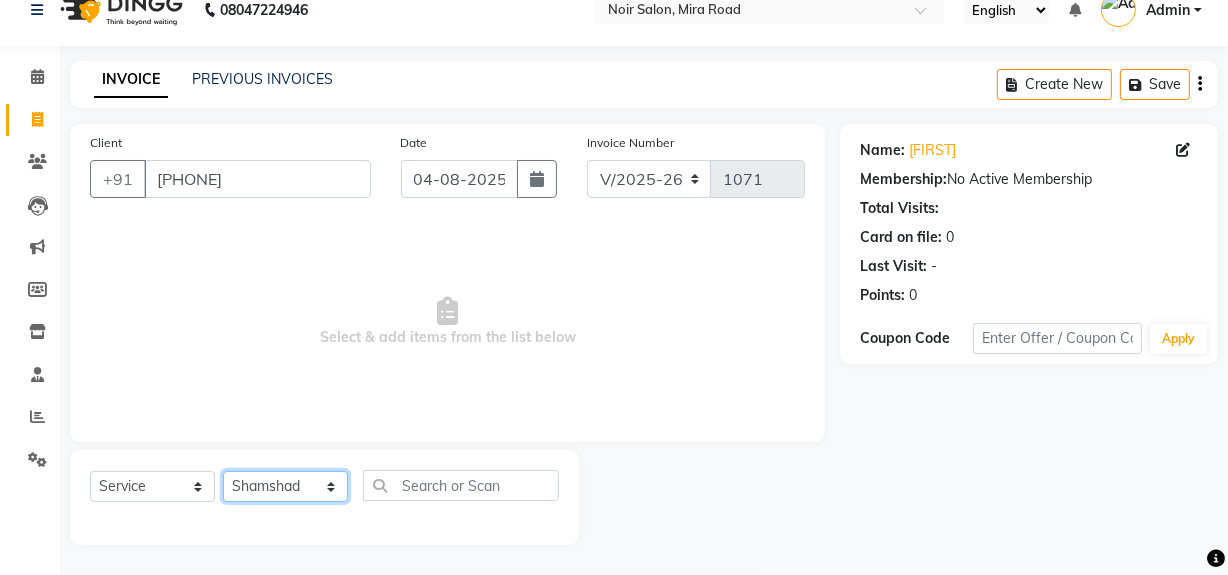 click on "Select Stylist khushbu Mohd [LAST] Shamshad Sonali  Sumit  [FIRST] [LAST]" 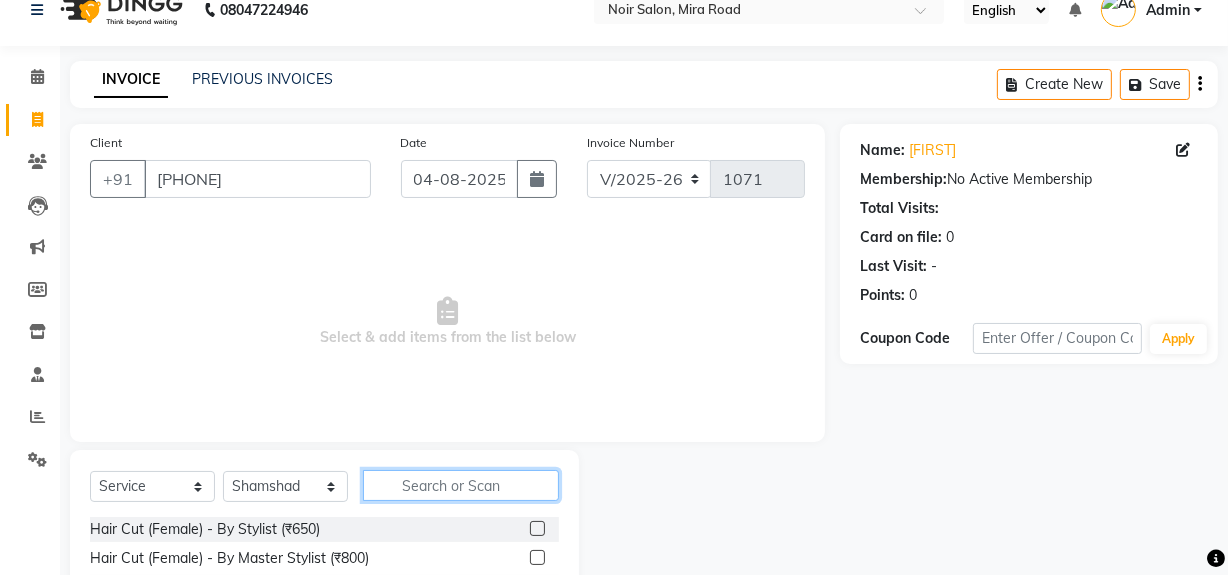 click 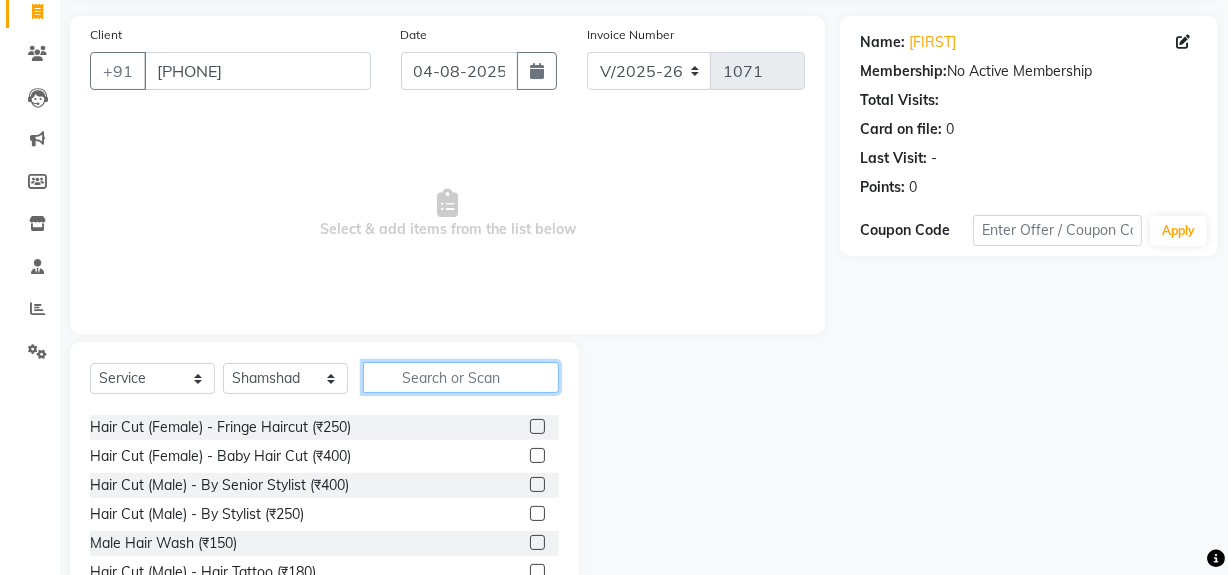 scroll, scrollTop: 111, scrollLeft: 0, axis: vertical 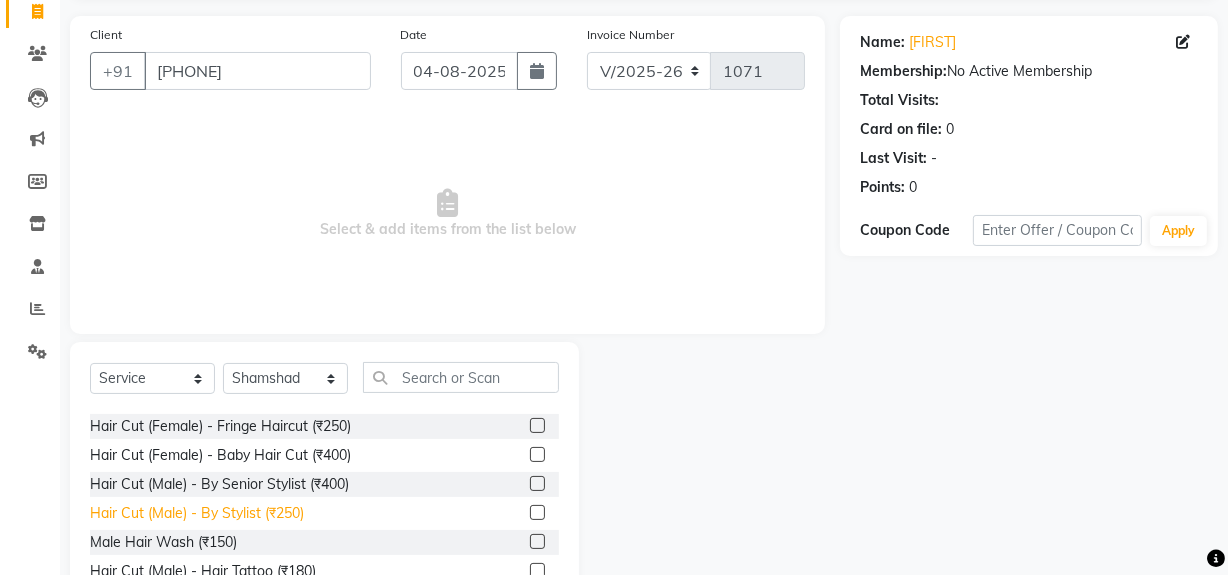 click on "Hair Cut (Male) - By Stylist (₹250)" 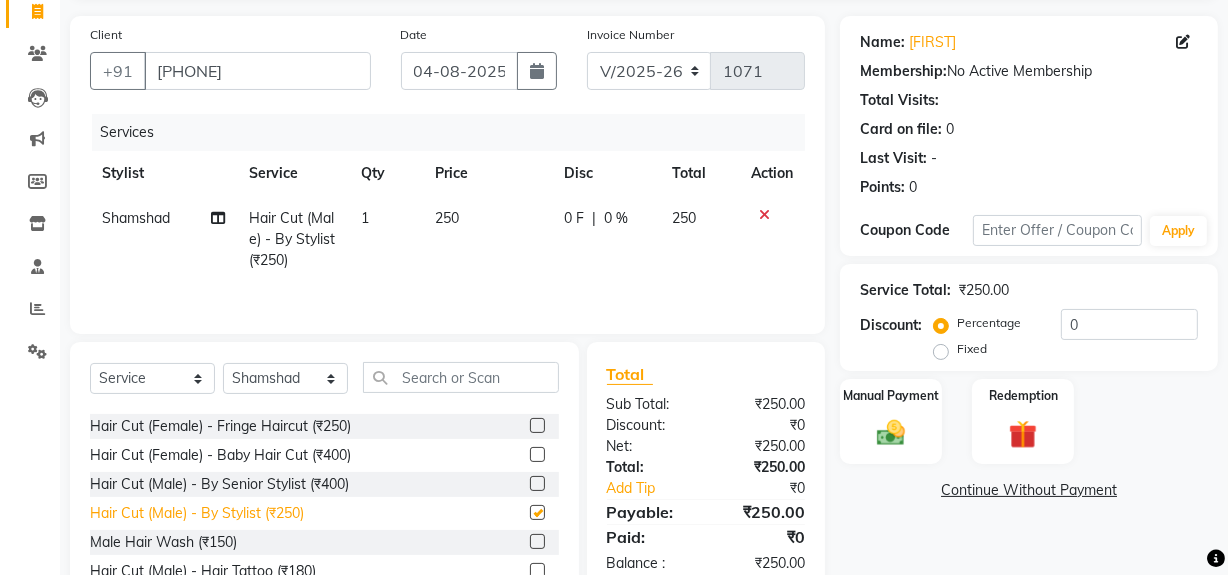 checkbox on "false" 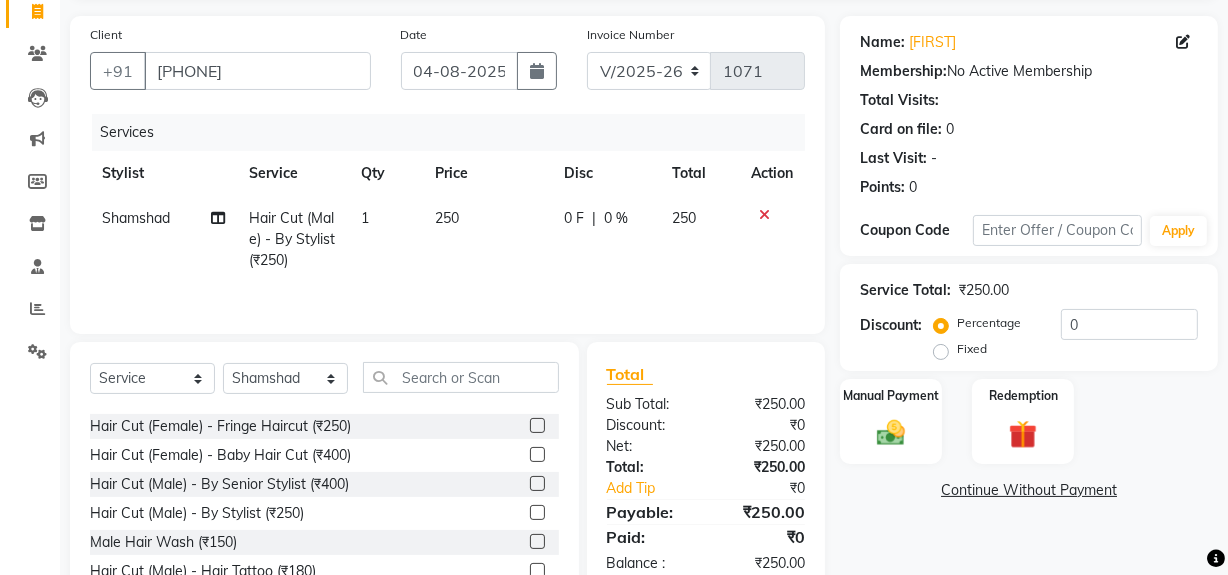 click on "Services Stylist Service Qty Price Disc Total Action Shamshad Hair Cut (Male) - By Stylist (₹250) 1 250 0 F | 0 % 250" 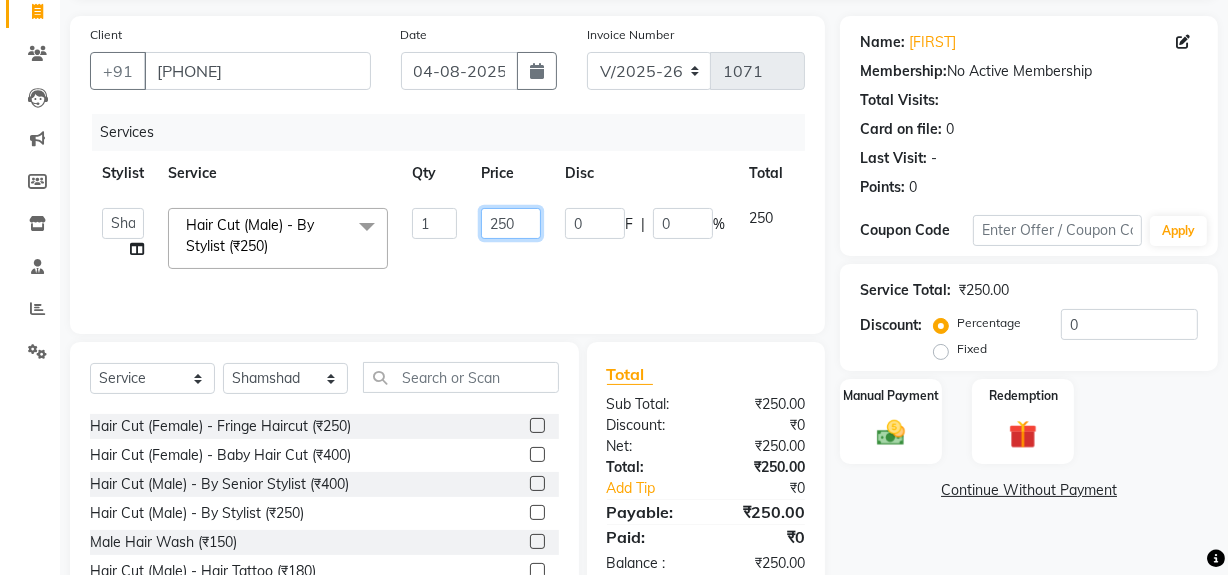 click on "250" 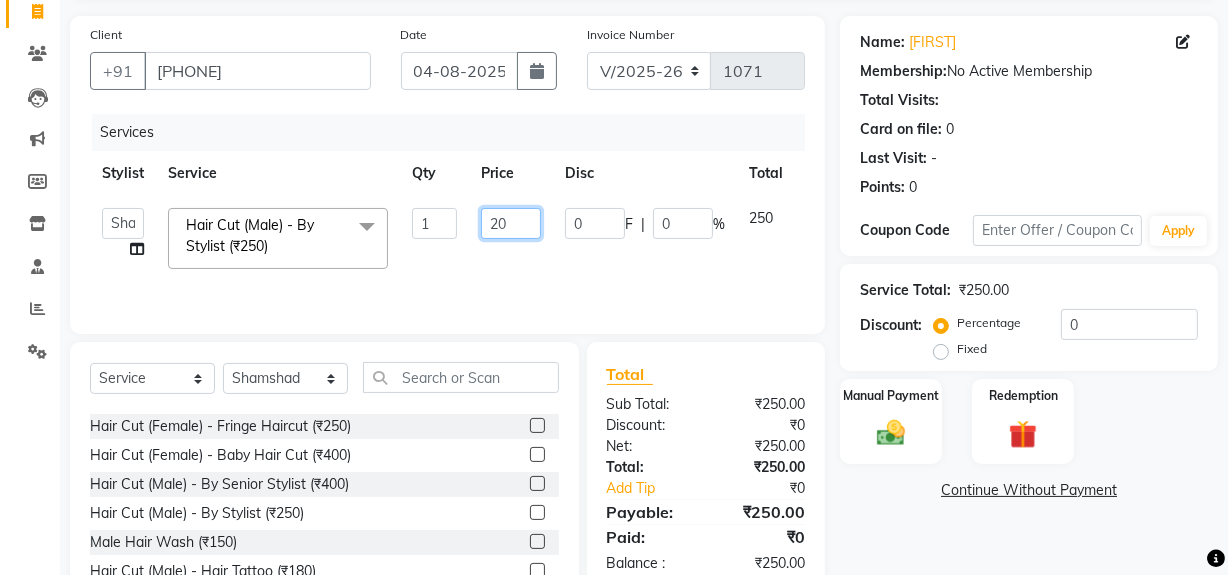 type on "200" 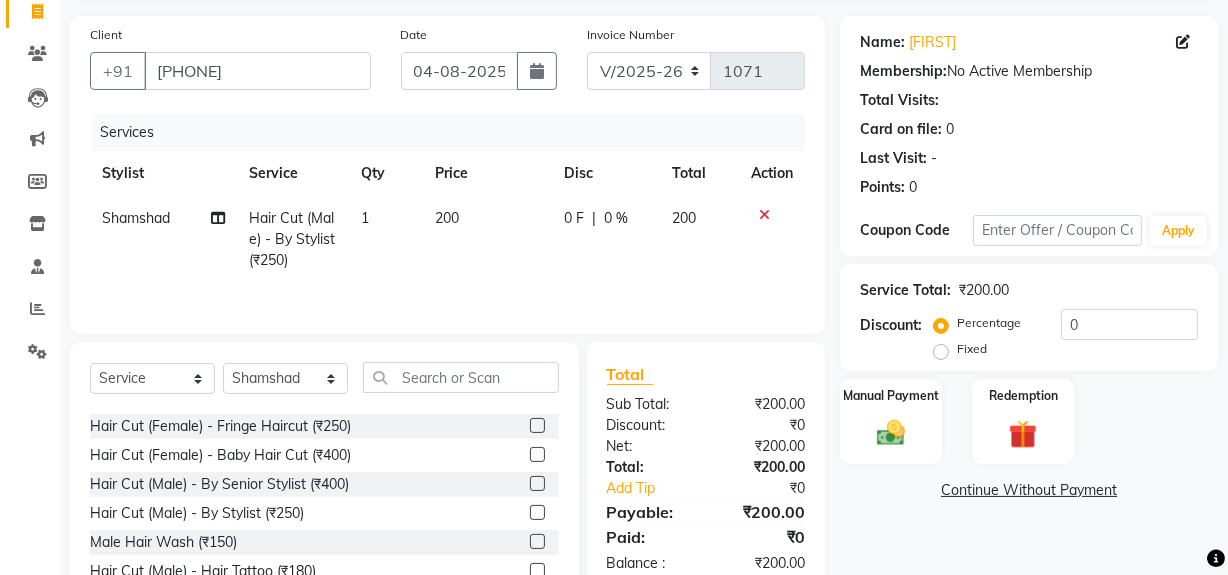 click on "200" 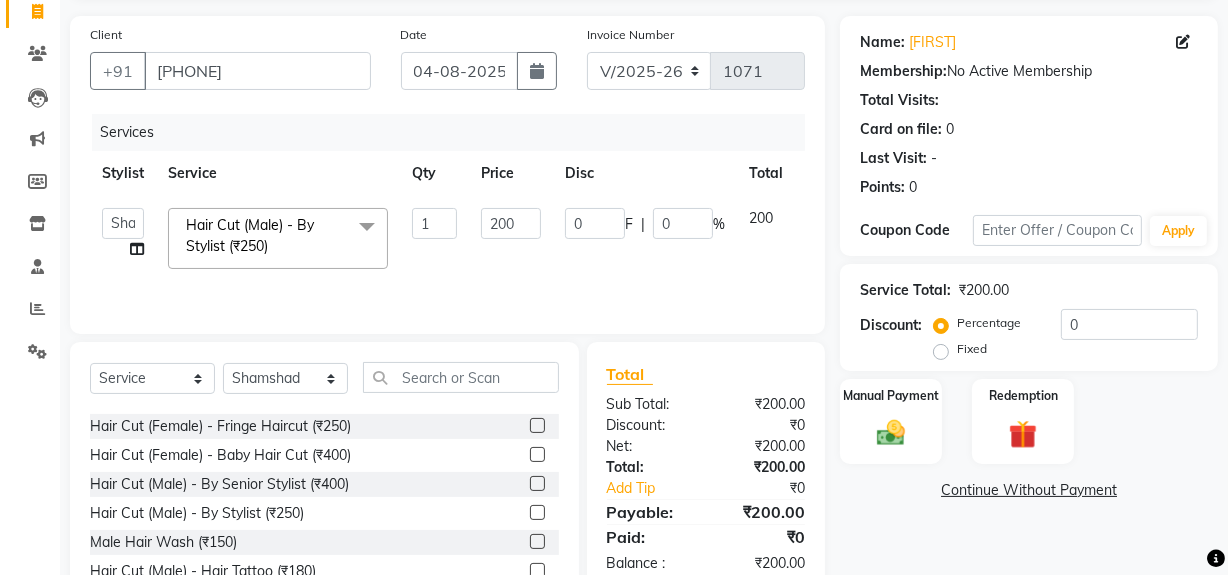 scroll, scrollTop: 226, scrollLeft: 0, axis: vertical 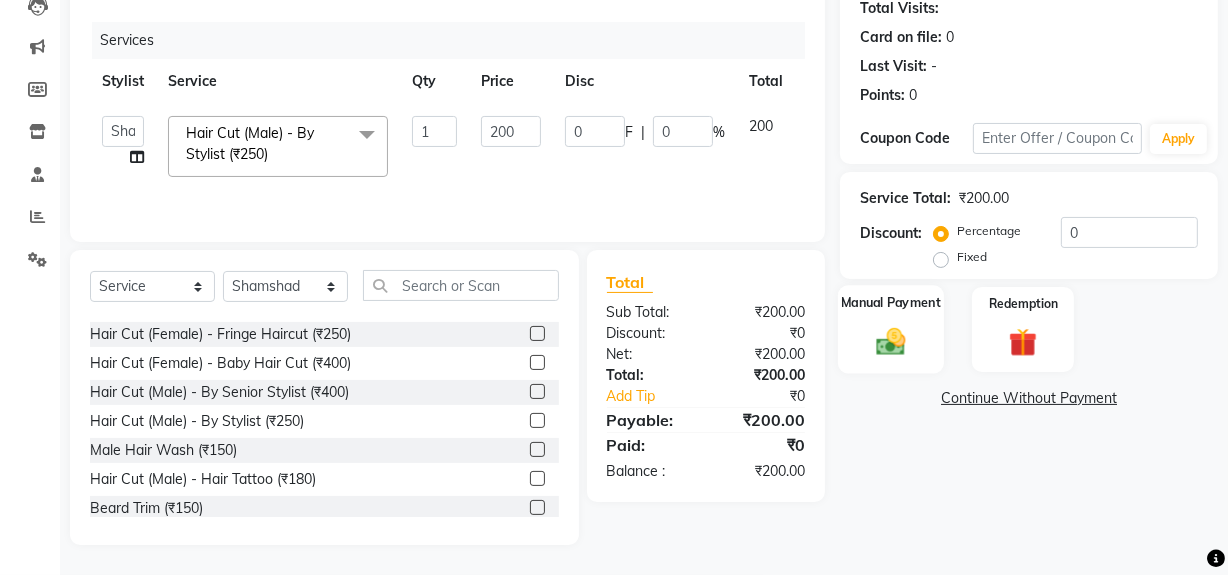 click 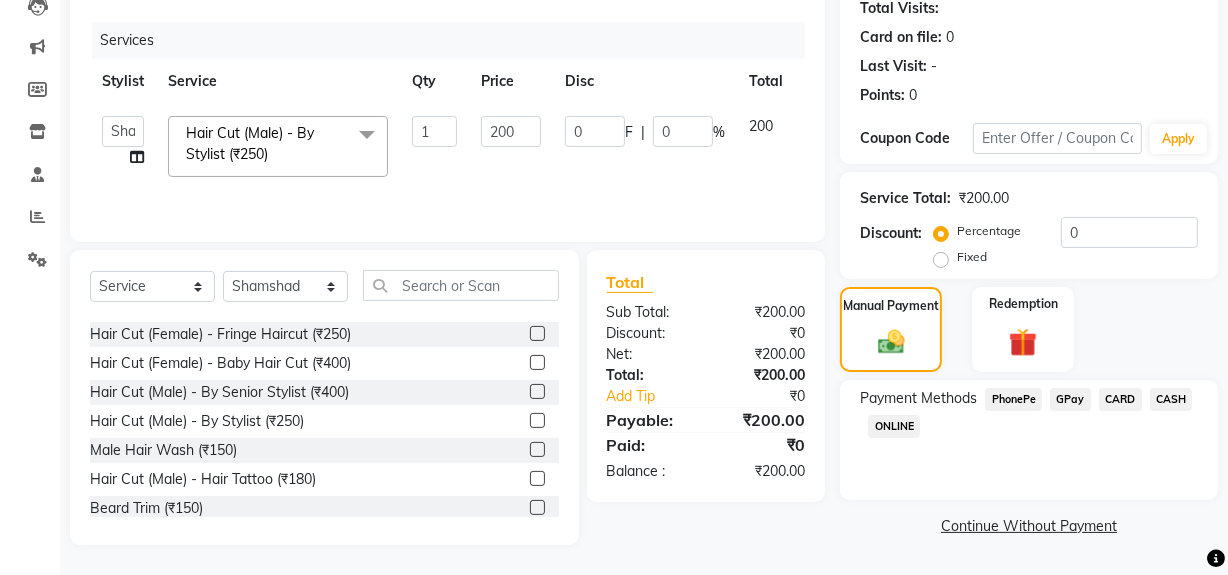 click on "CASH" 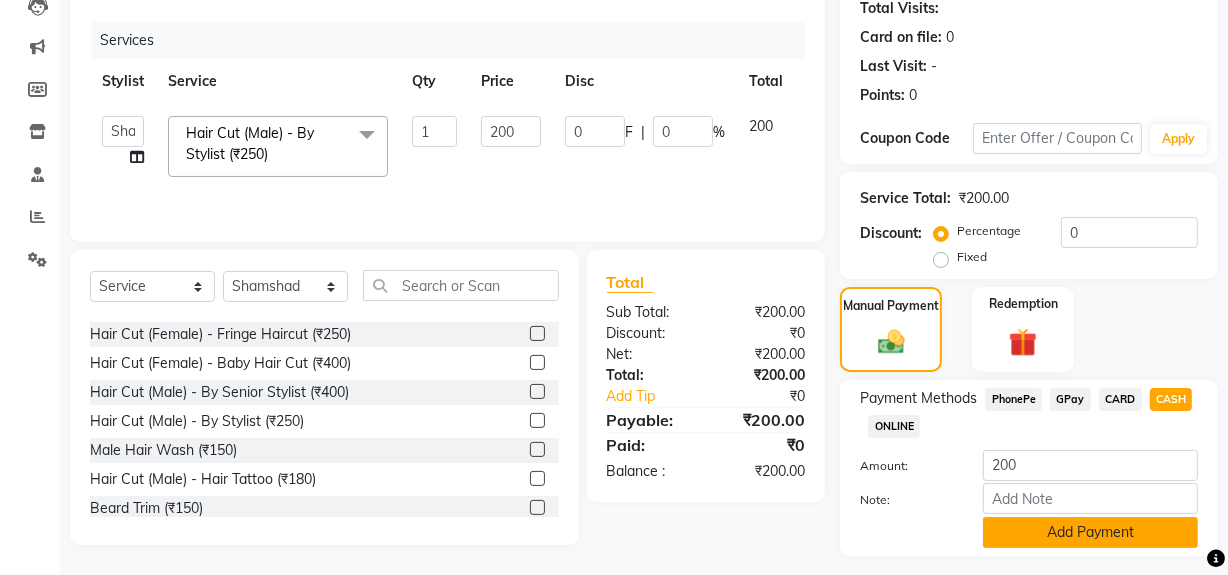 click on "Add Payment" 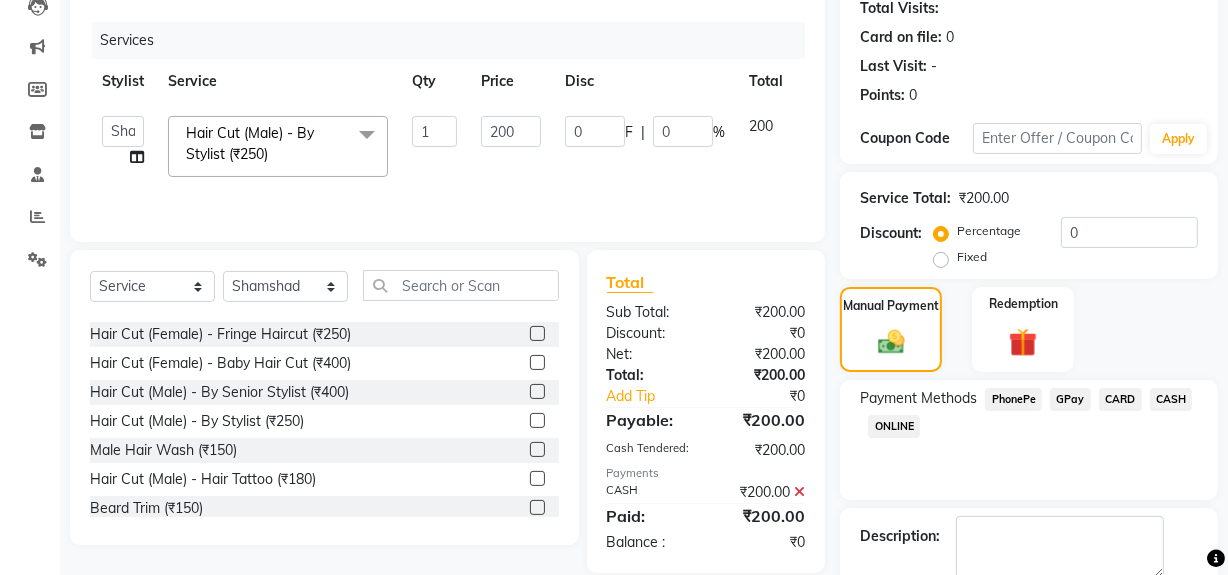 scroll, scrollTop: 333, scrollLeft: 0, axis: vertical 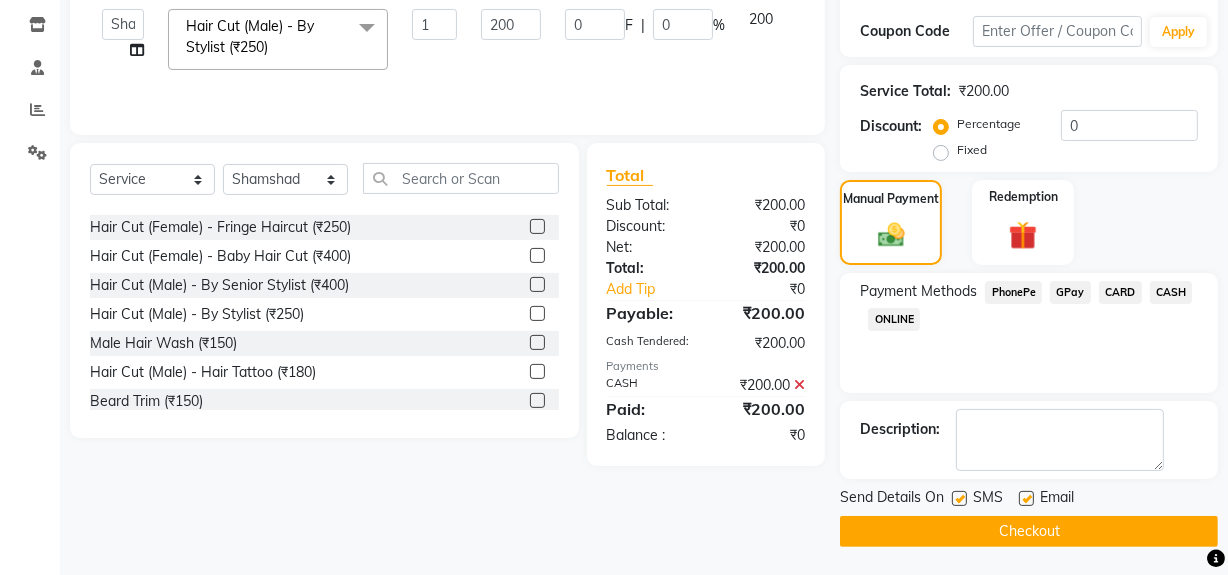 click 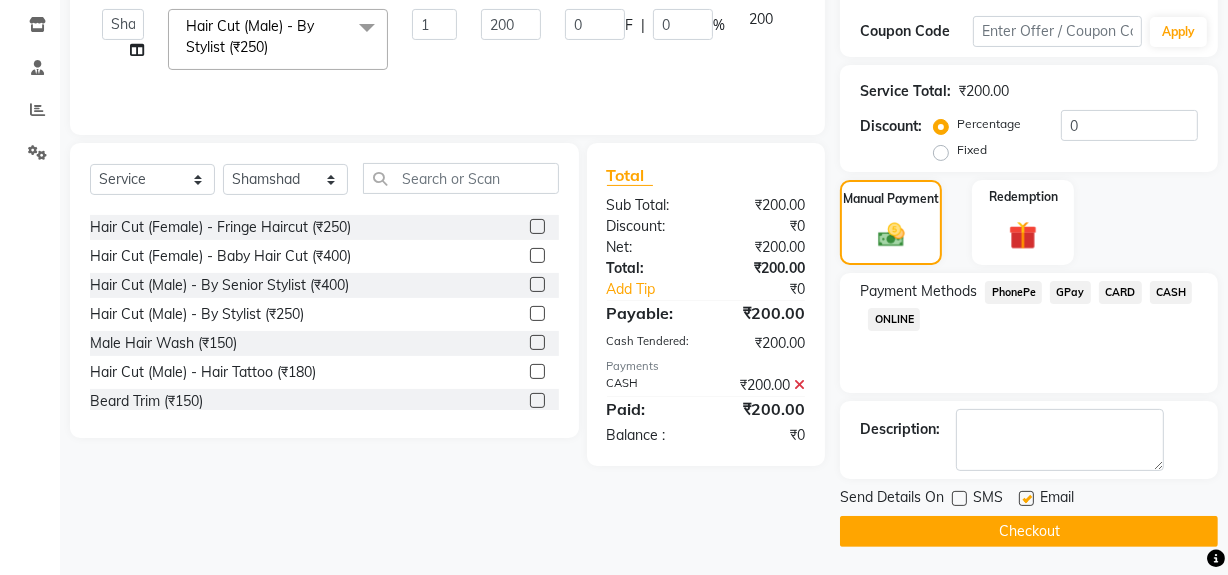 click 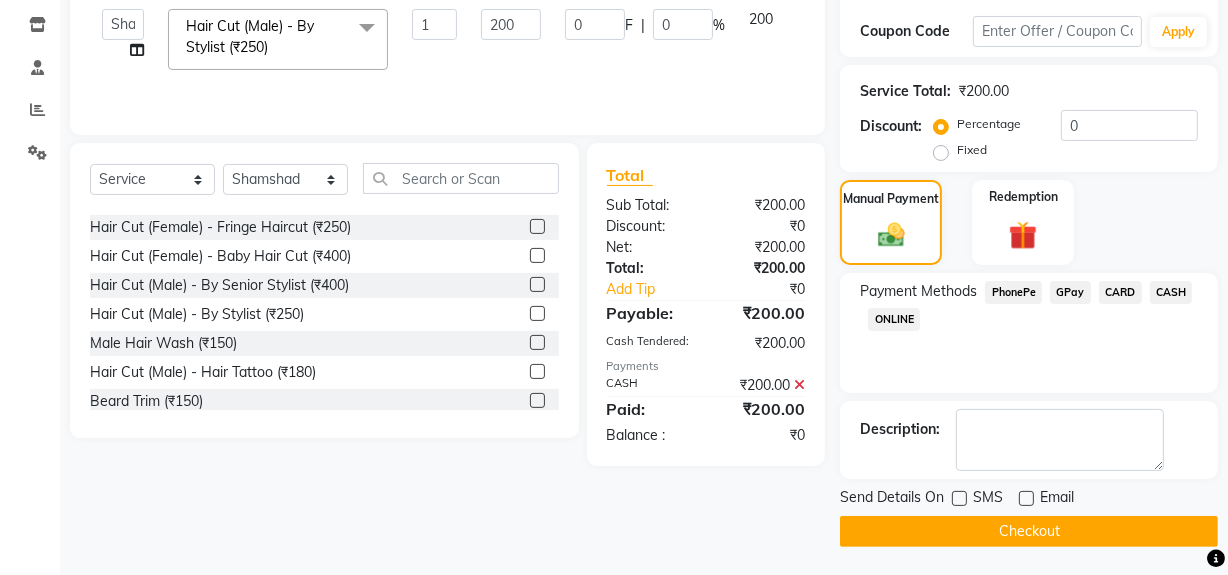 click on "Checkout" 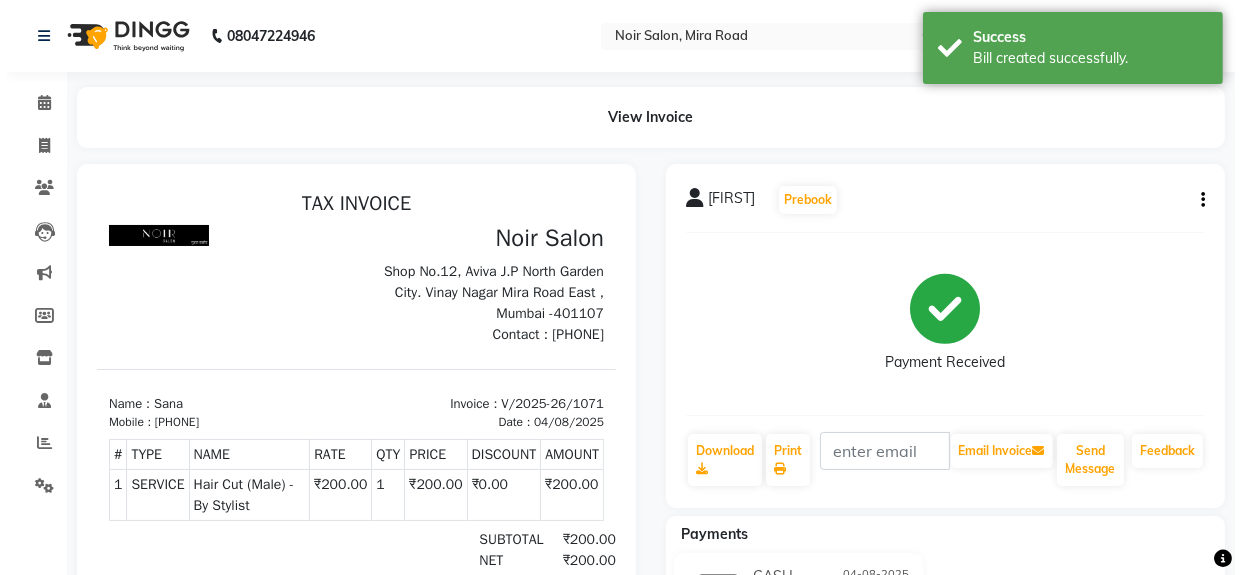 scroll, scrollTop: 0, scrollLeft: 0, axis: both 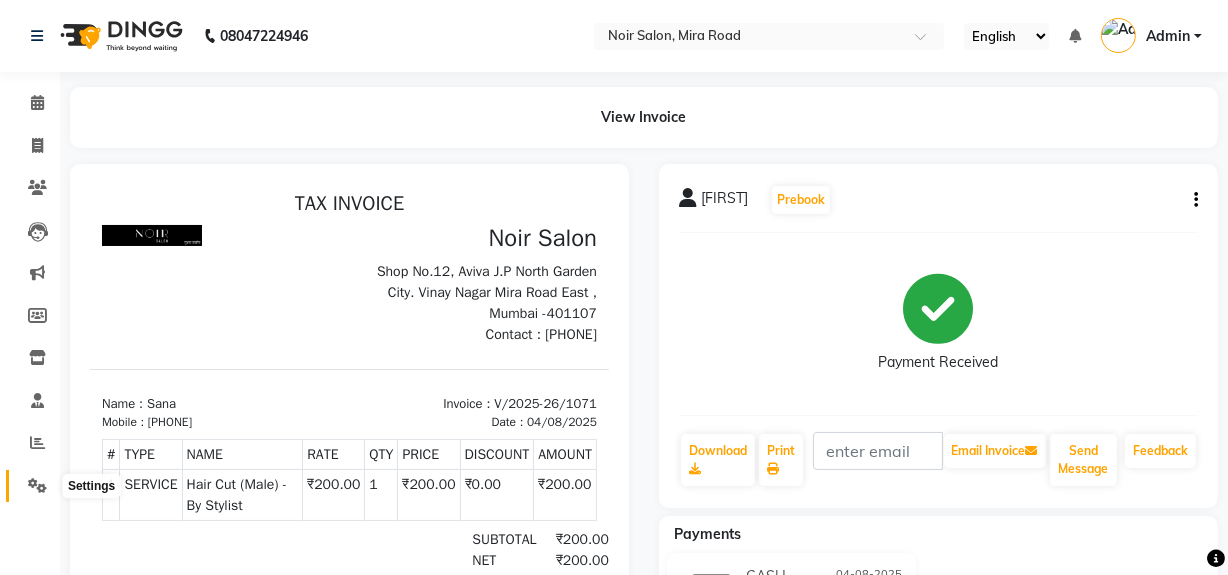 click 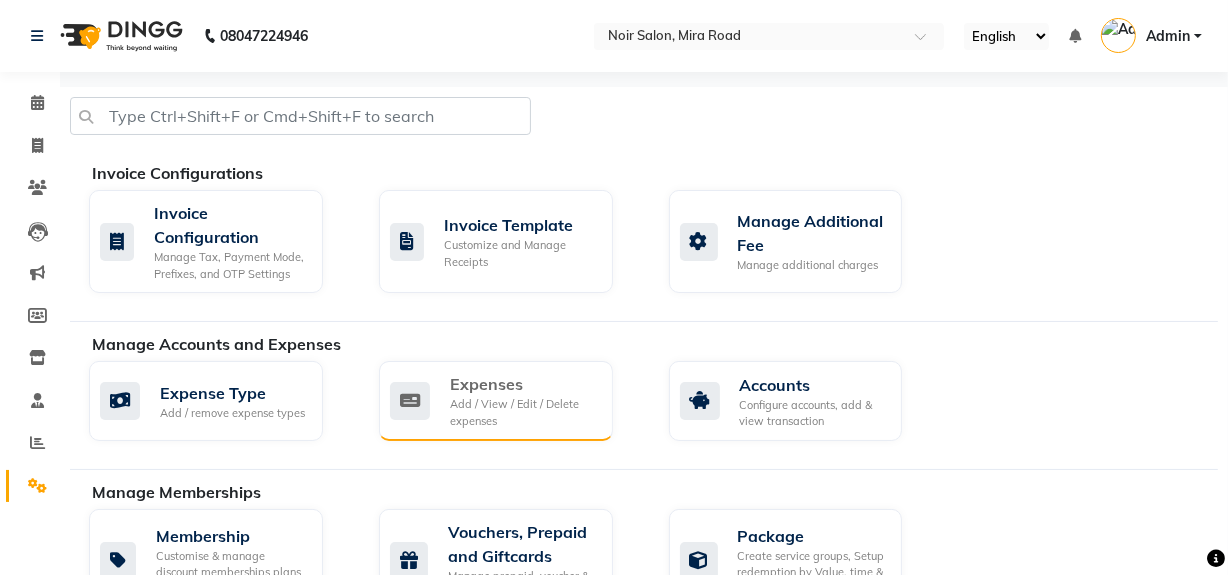 drag, startPoint x: 499, startPoint y: 393, endPoint x: 467, endPoint y: 402, distance: 33.24154 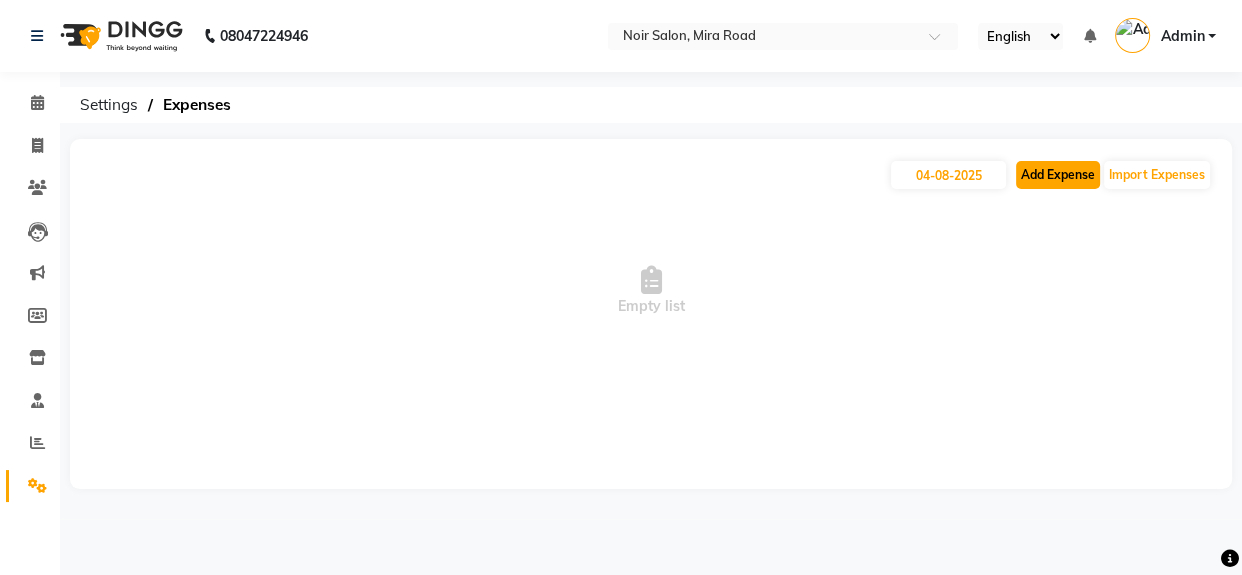 click on "Add Expense" 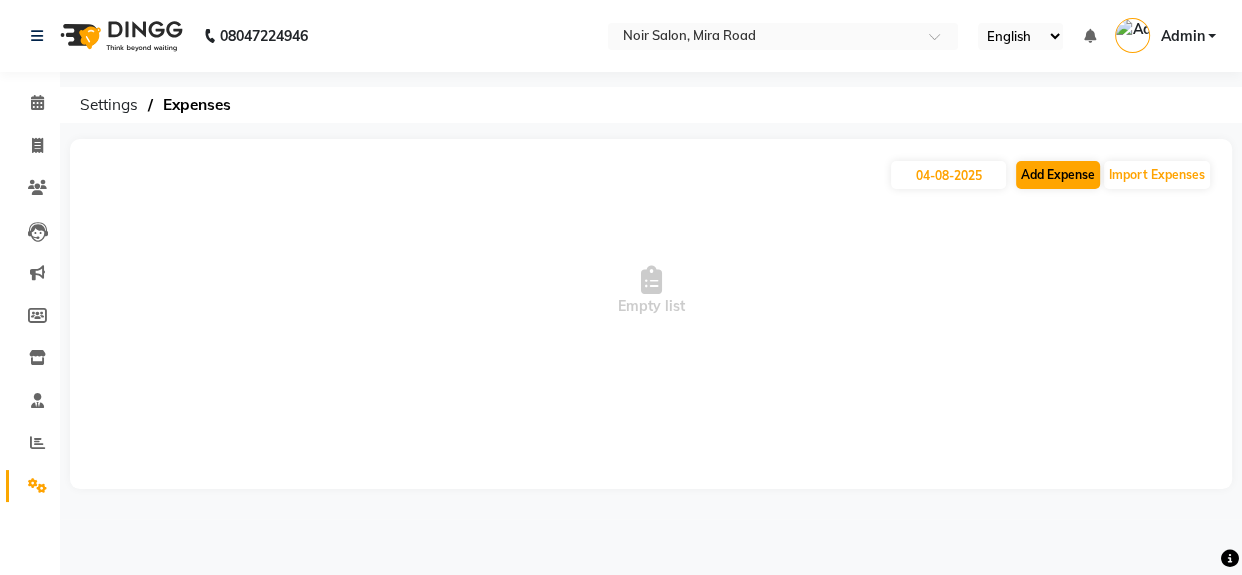 select on "1" 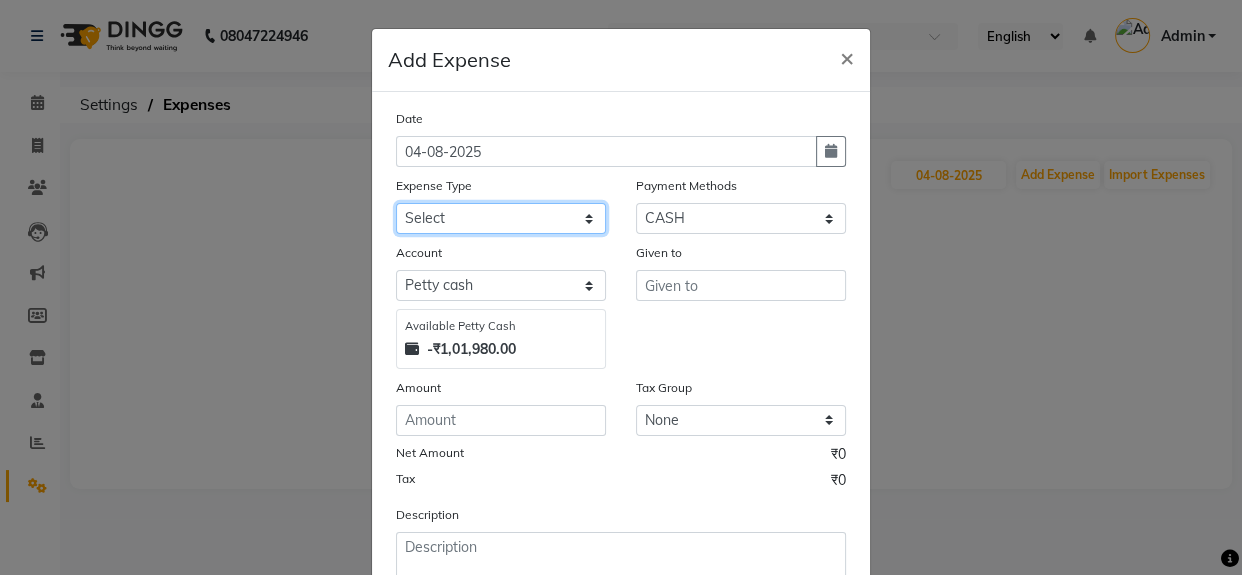 click on "Select Advance Advance Salary Bank charges Cash transfer to bank Cash transfer to hub charity Check Client Snacks Disposabal Electricity bill Equipment Incentive Lundry Maintenance Marketing milk OT Owner Snacks Pantry Product Rent Salary saloon electricity staff advance Staff Snacks Tea Tip Water" 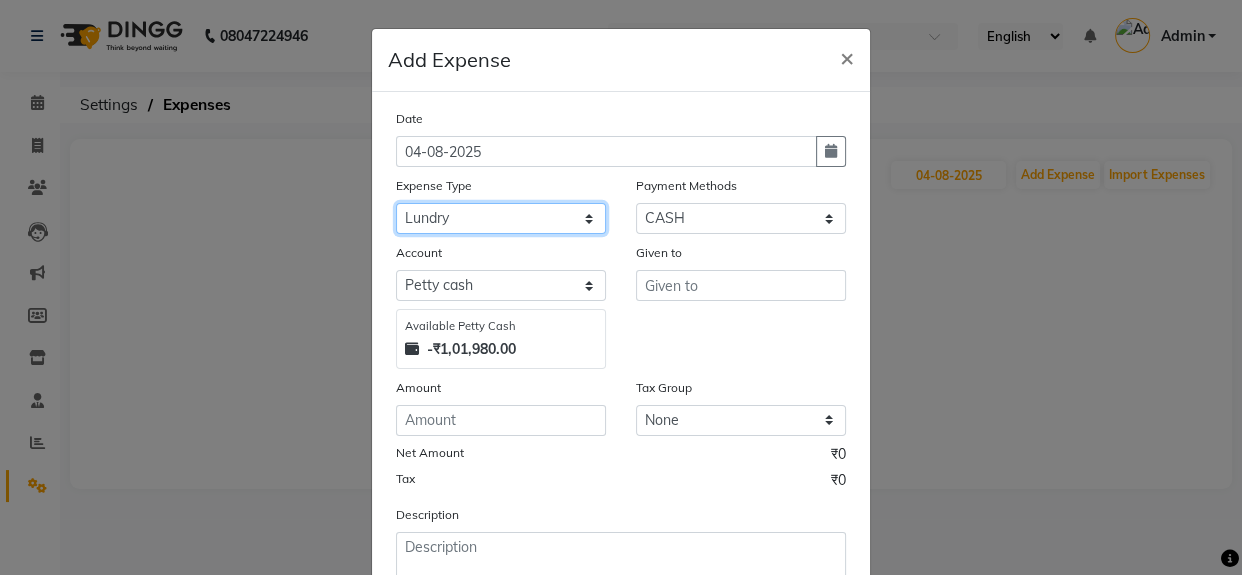 click on "Select Advance Advance Salary Bank charges Cash transfer to bank Cash transfer to hub charity Check Client Snacks Disposabal Electricity bill Equipment Incentive Lundry Maintenance Marketing milk OT Owner Snacks Pantry Product Rent Salary saloon electricity staff advance Staff Snacks Tea Tip Water" 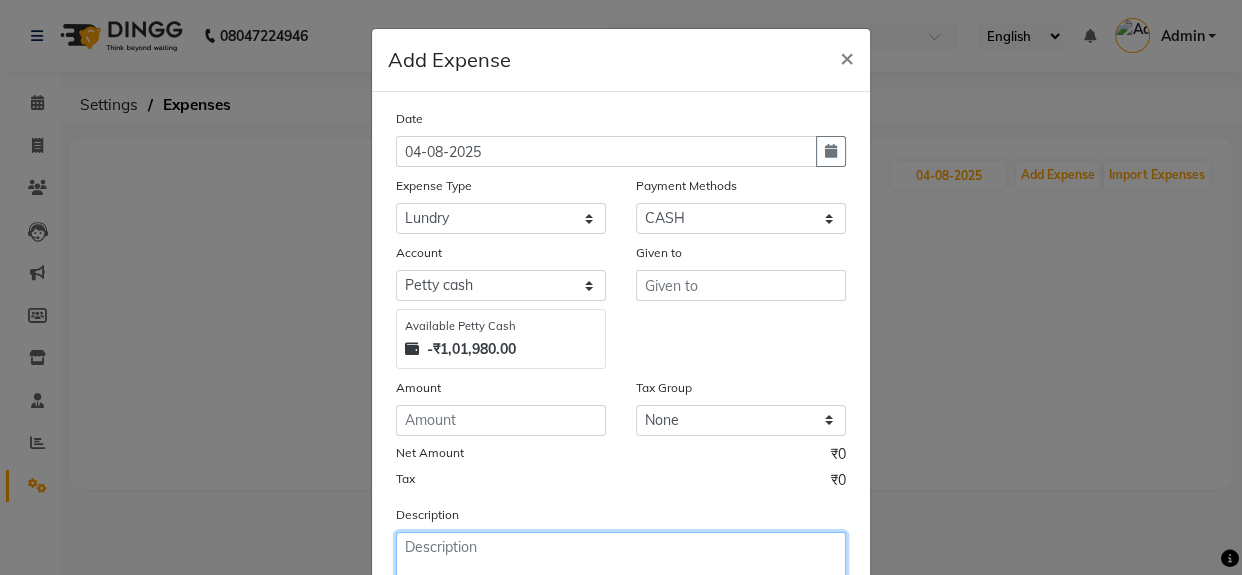 click 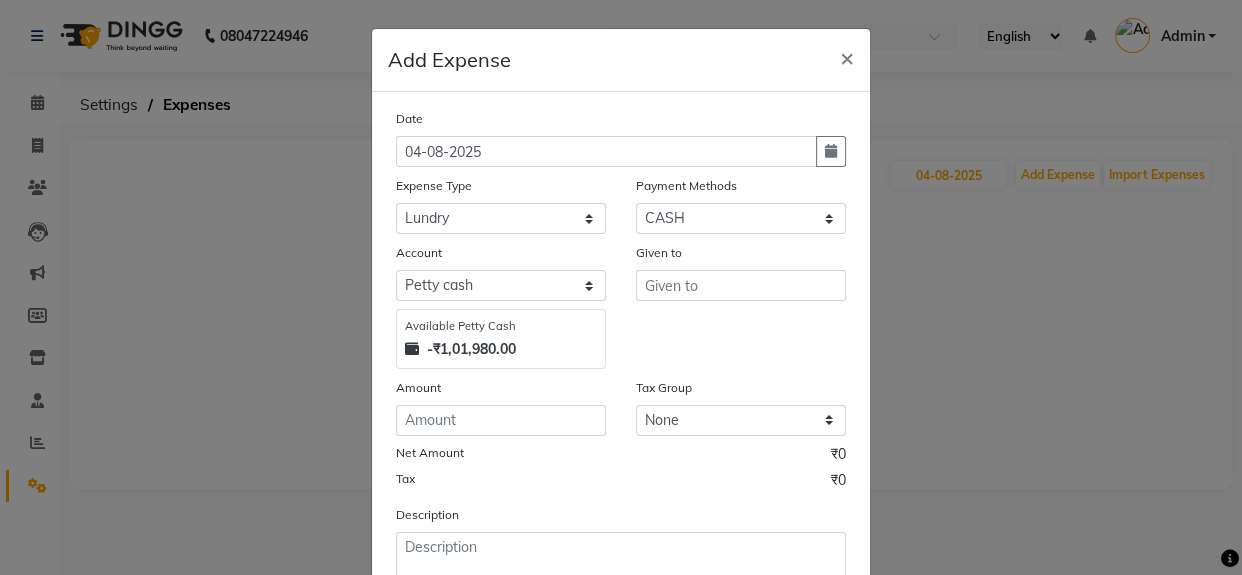 click on "-₹1,01,980.00" 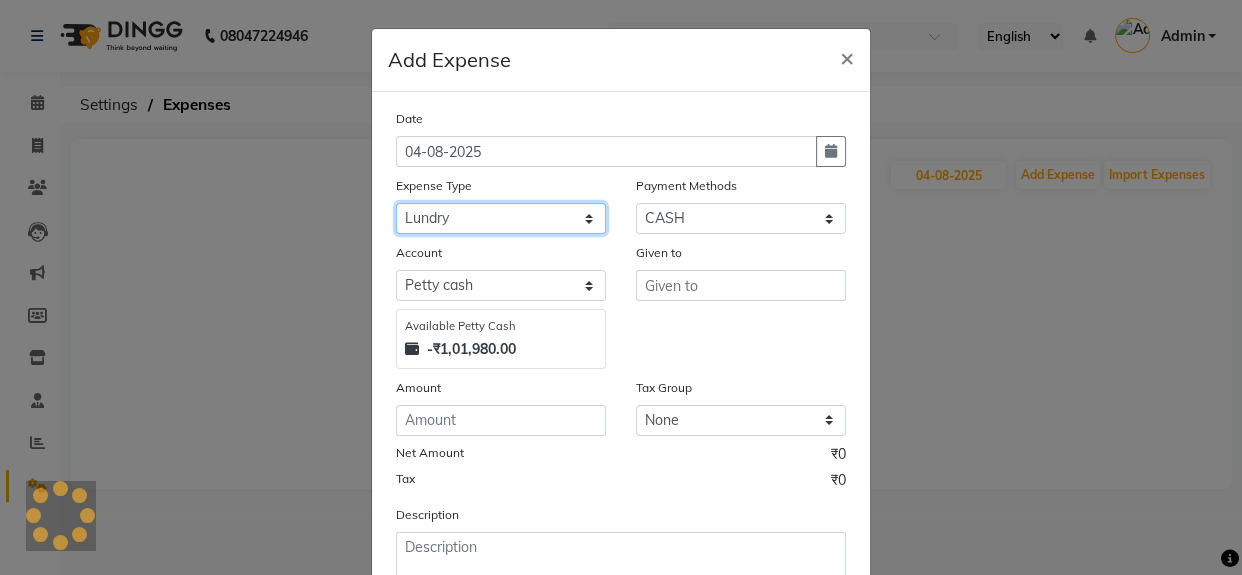 click on "Select Advance Advance Salary Bank charges Cash transfer to bank Cash transfer to hub charity Check Client Snacks Disposabal Electricity bill Equipment Incentive Lundry Maintenance Marketing milk OT Owner Snacks Pantry Product Rent Salary saloon electricity staff advance Staff Snacks Tea Tip Water" 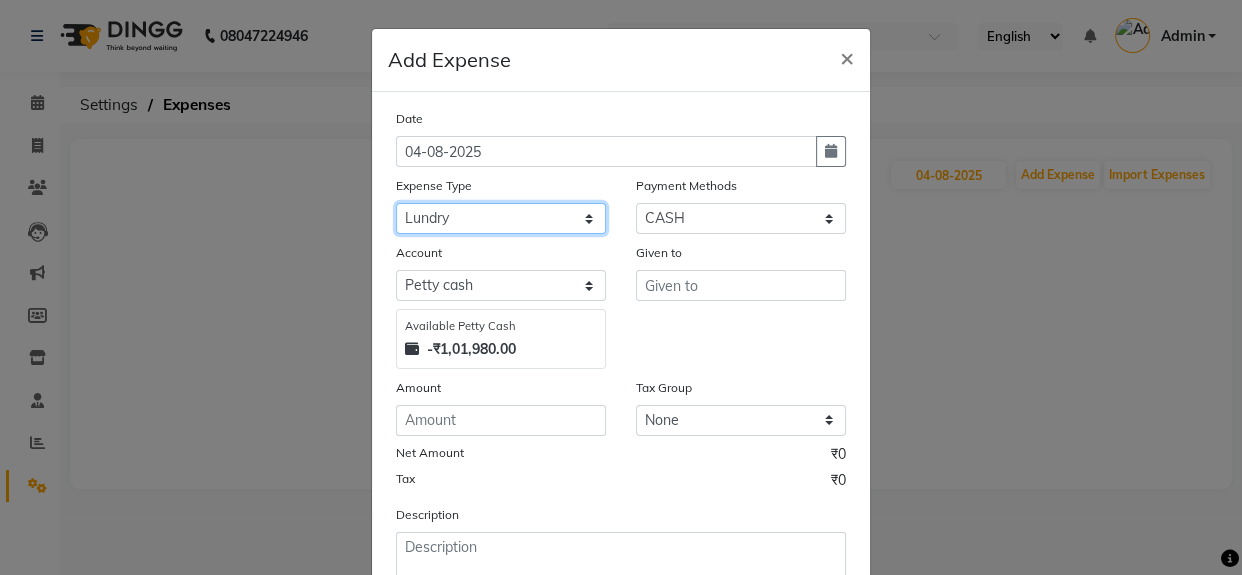 click on "Select Advance Advance Salary Bank charges Cash transfer to bank Cash transfer to hub charity Check Client Snacks Disposabal Electricity bill Equipment Incentive Lundry Maintenance Marketing milk OT Owner Snacks Pantry Product Rent Salary saloon electricity staff advance Staff Snacks Tea Tip Water" 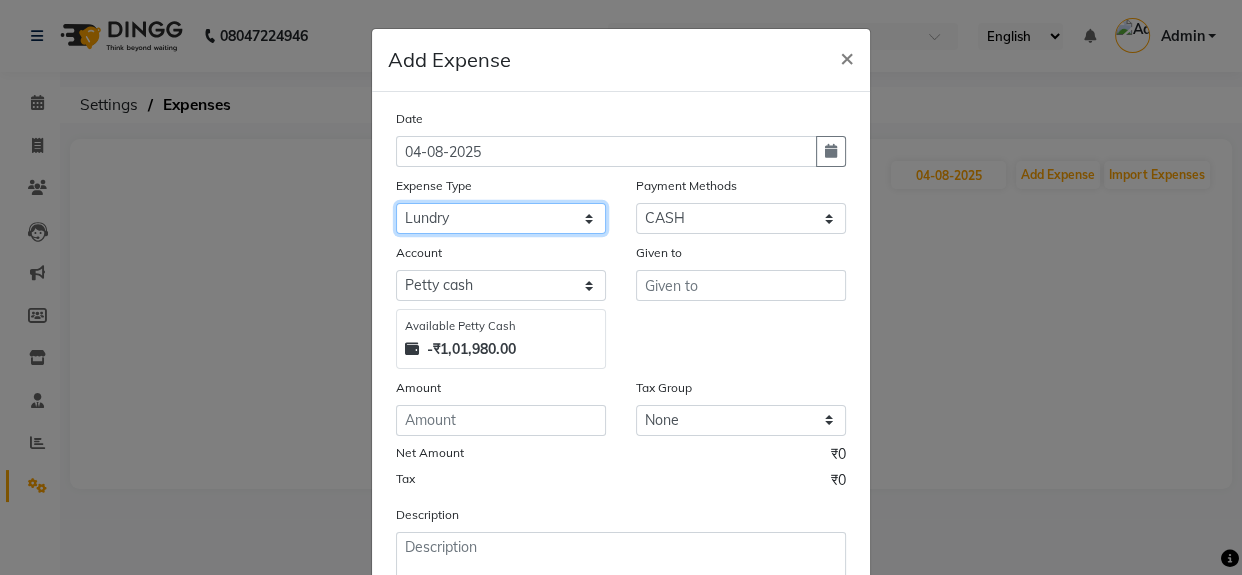 select on "10989" 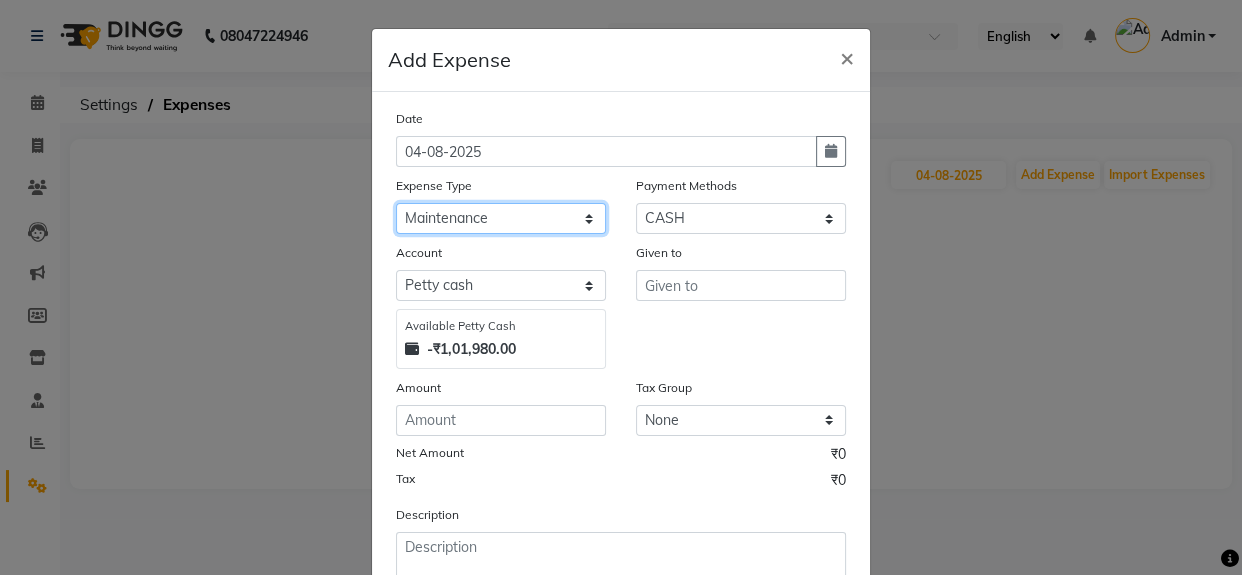 click on "Select Advance Advance Salary Bank charges Cash transfer to bank Cash transfer to hub charity Check Client Snacks Disposabal Electricity bill Equipment Incentive Lundry Maintenance Marketing milk OT Owner Snacks Pantry Product Rent Salary saloon electricity staff advance Staff Snacks Tea Tip Water" 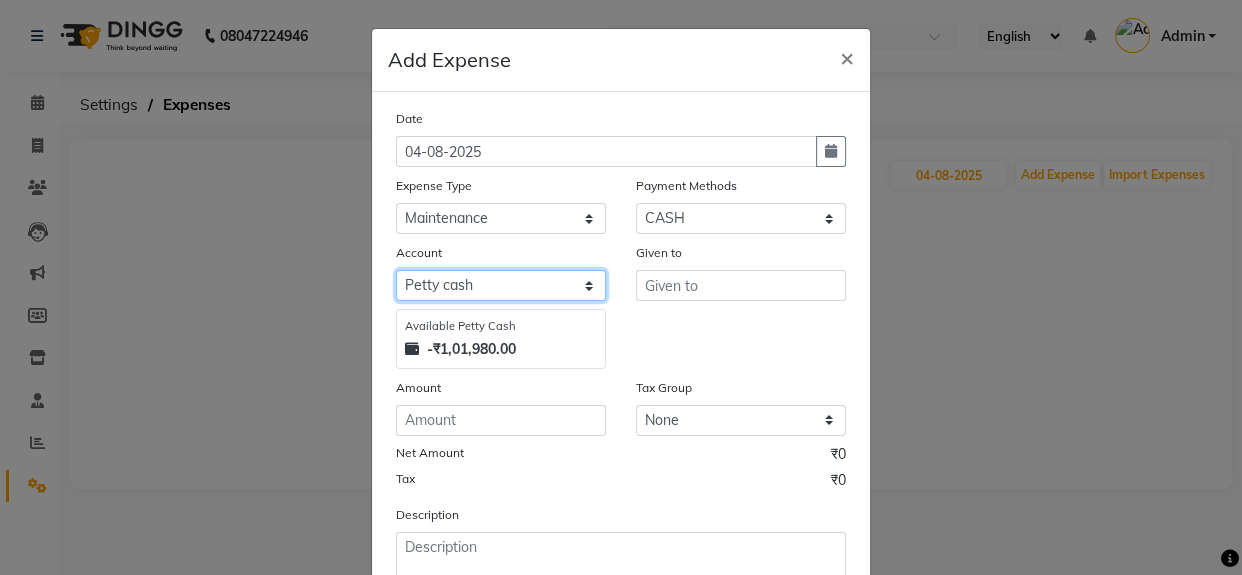 click on "Select Petty cash Default account" 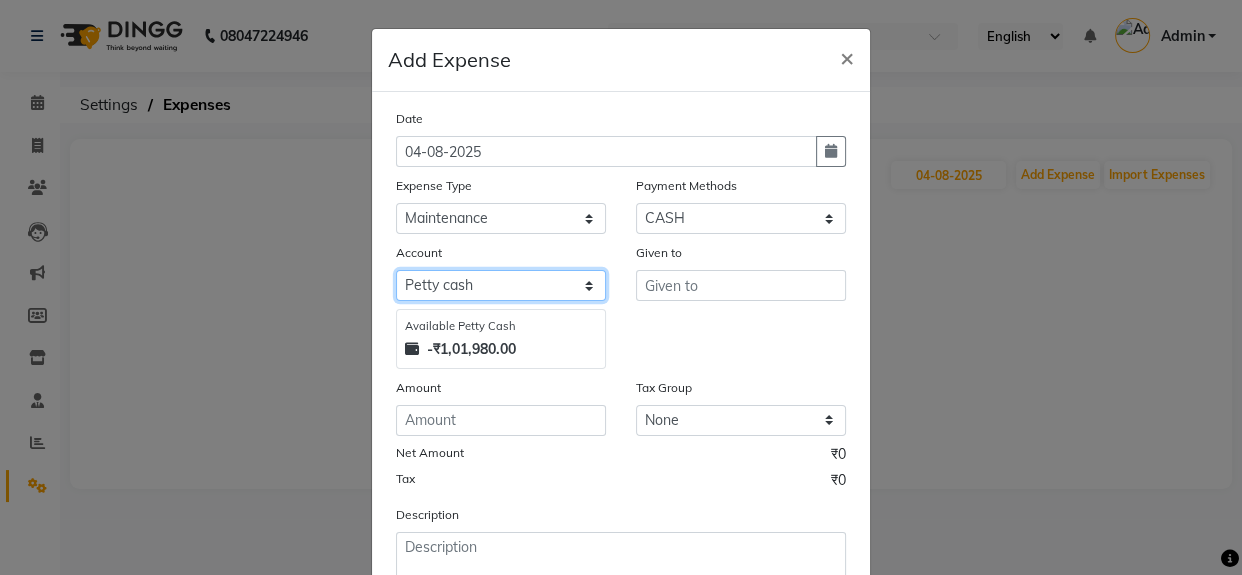 click on "Select Petty cash Default account" 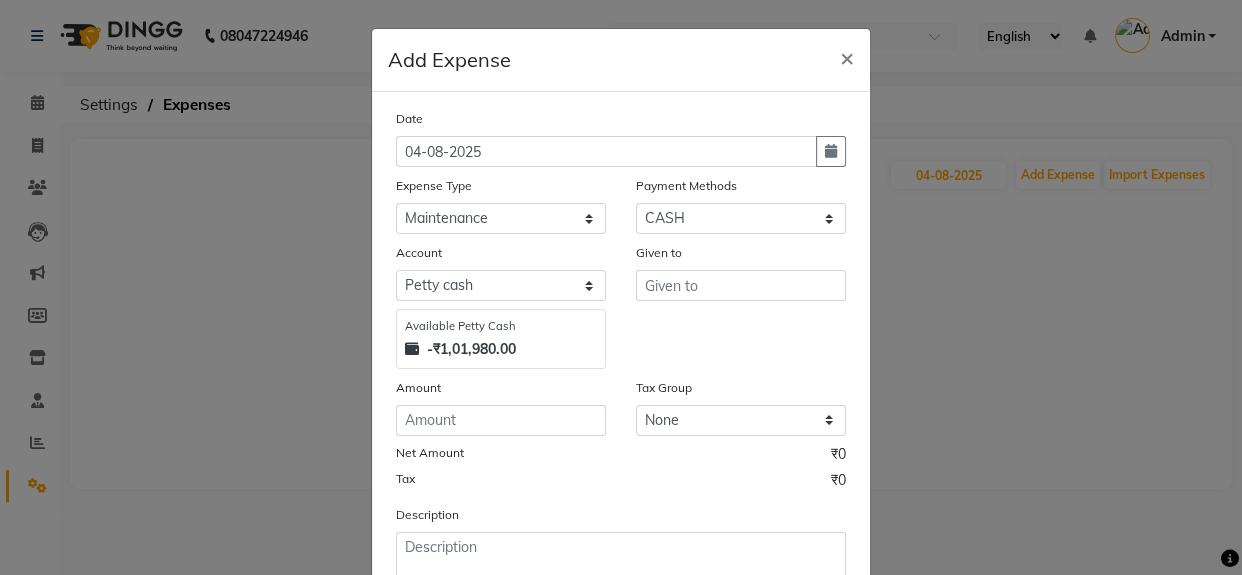 click on "Available Petty Cash" 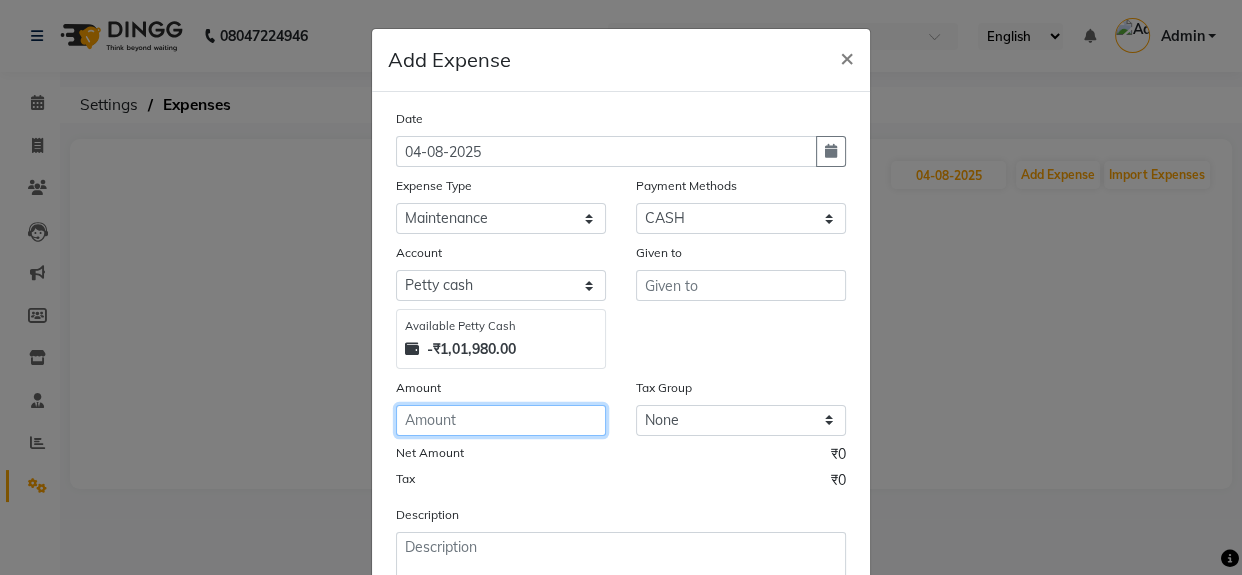 click 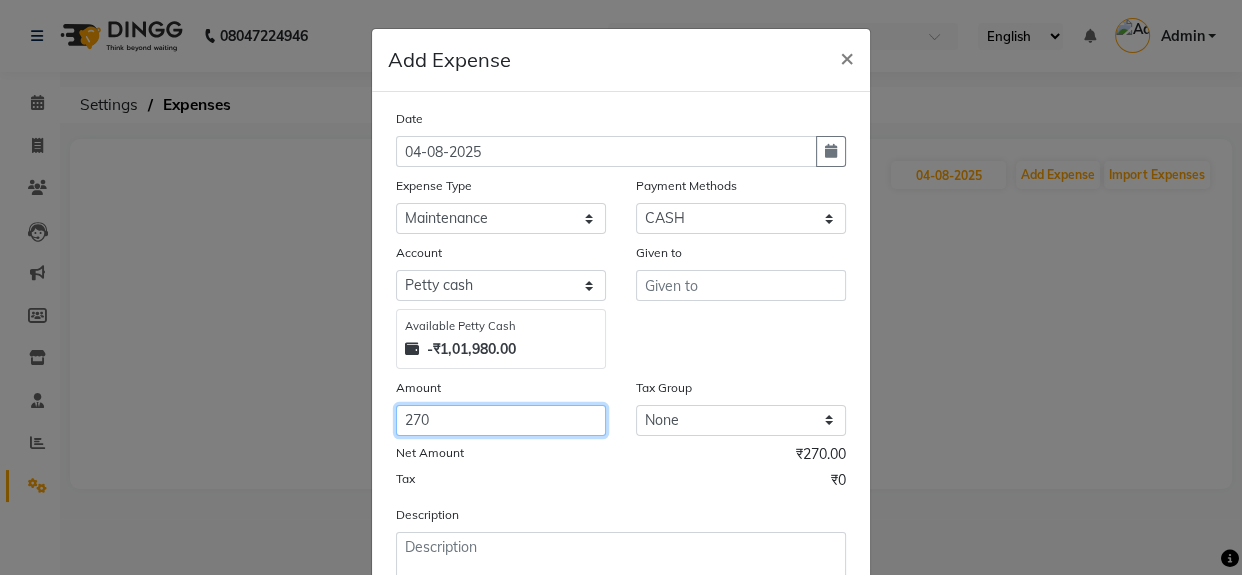 type on "270" 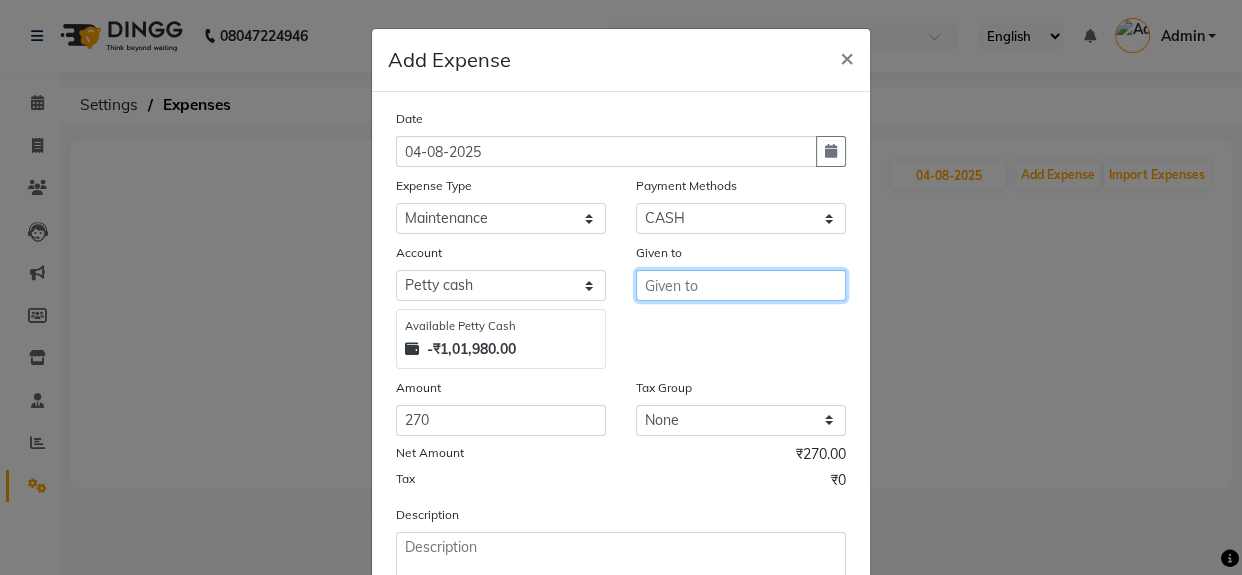 click at bounding box center [741, 285] 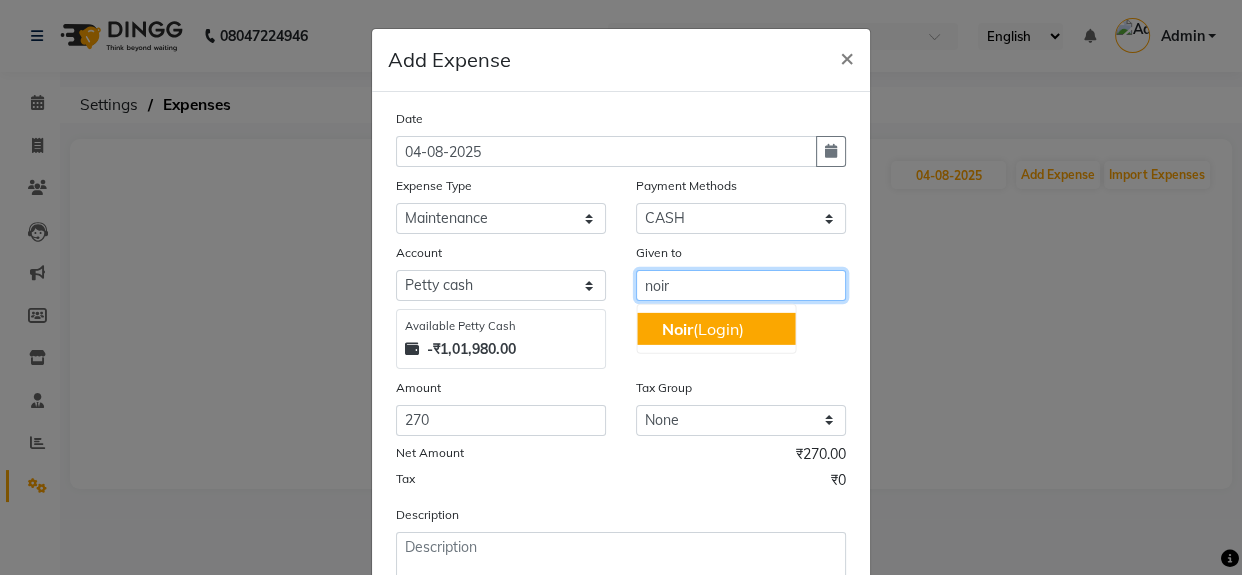 click on "Noir" 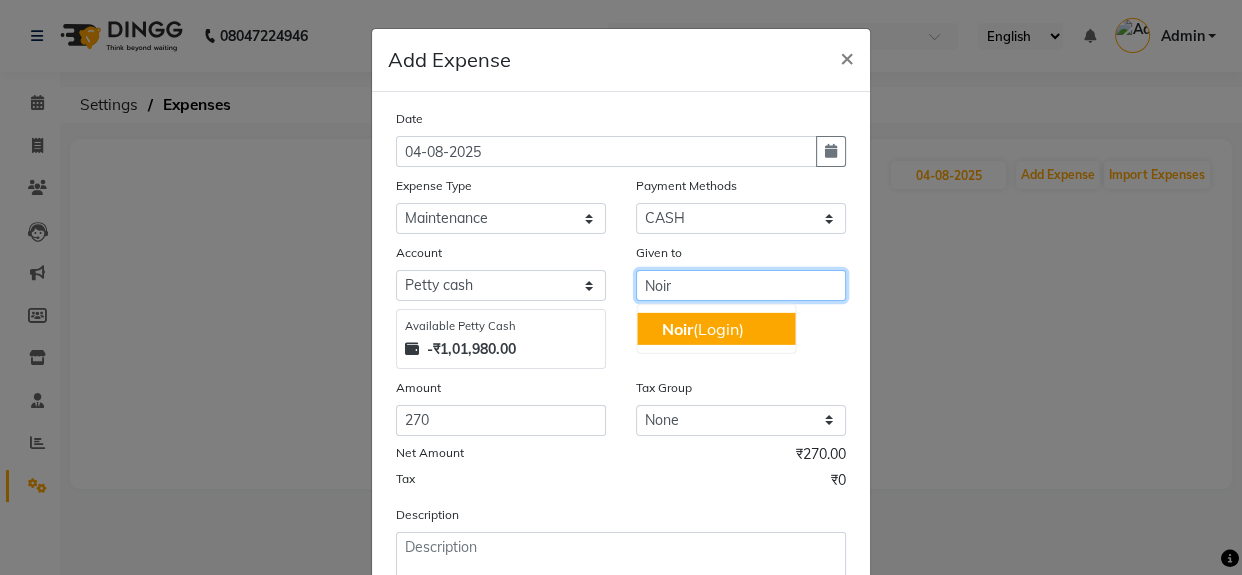 type on "Noir" 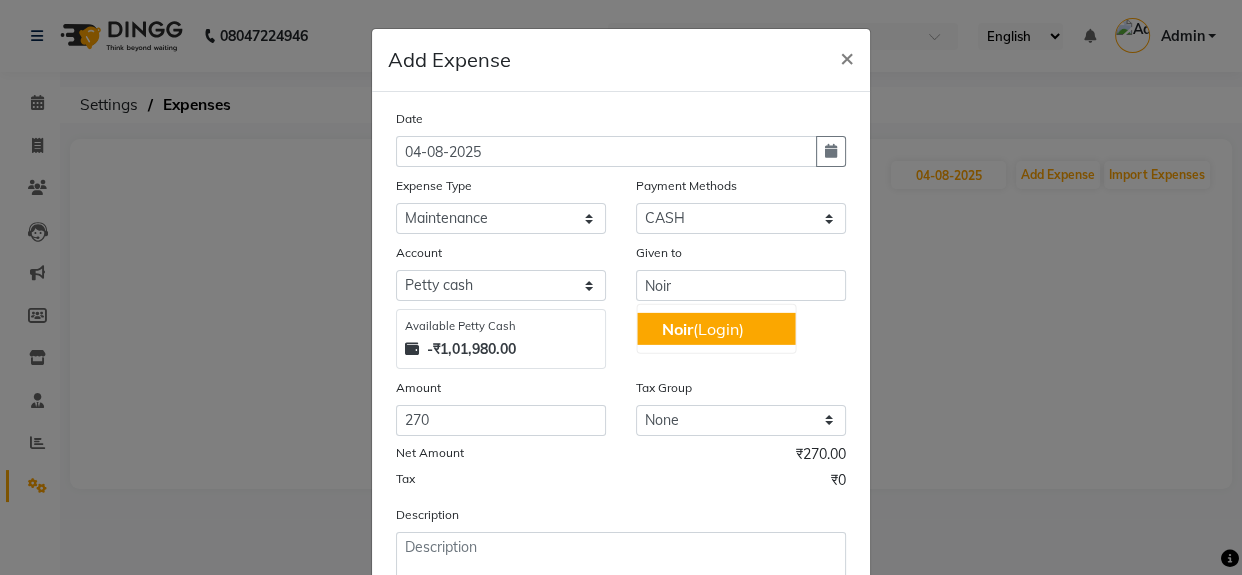 click on "Net Amount ₹270.00" 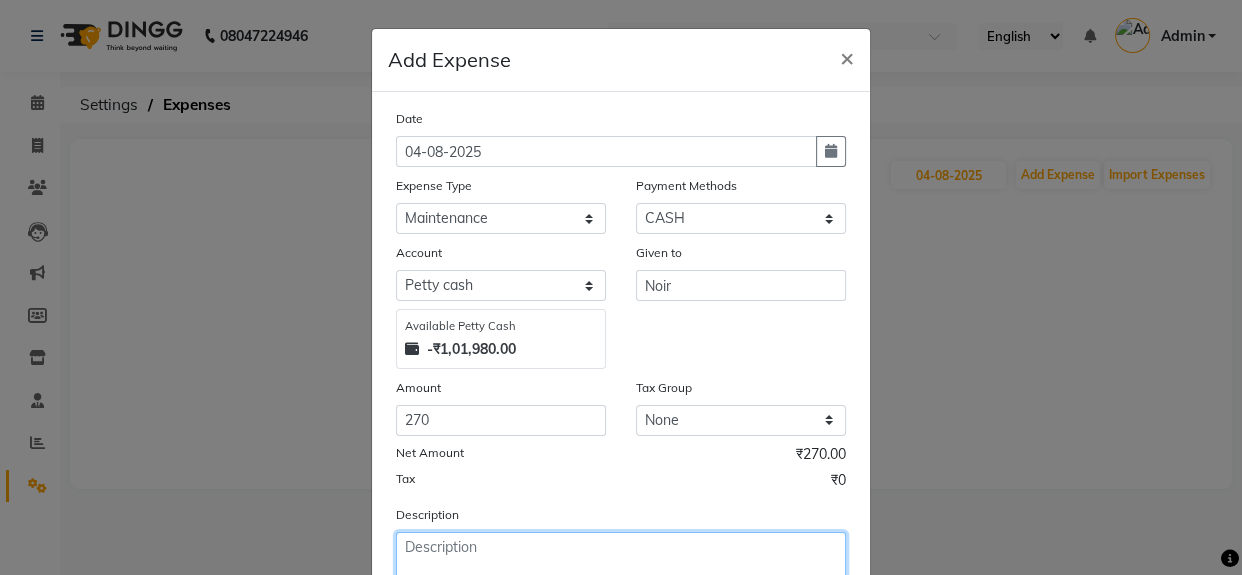 click 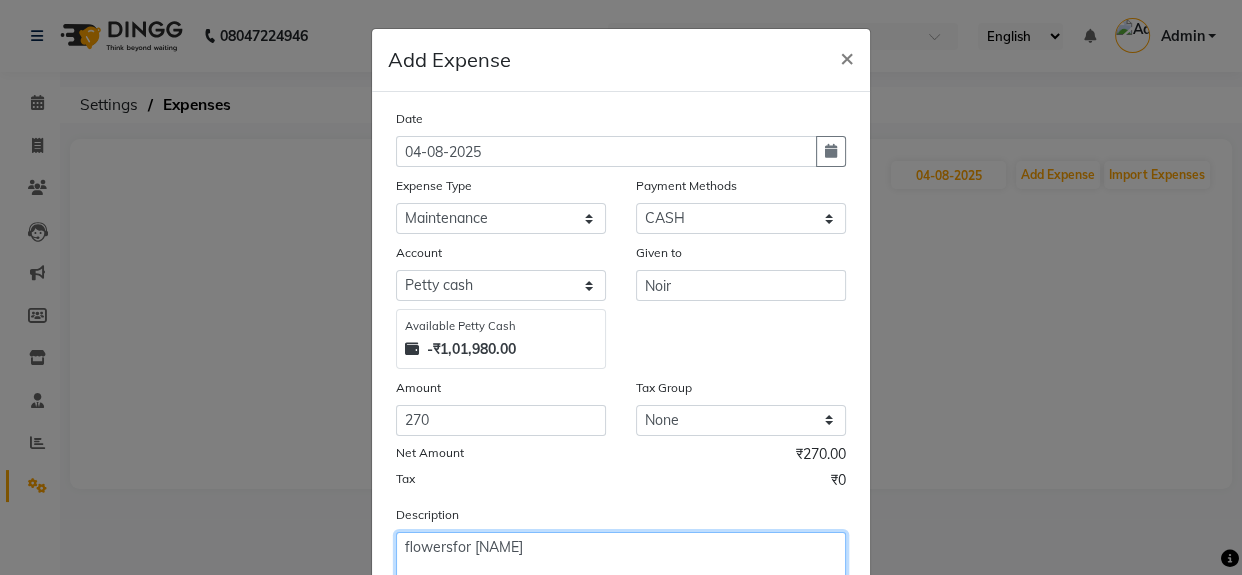 type on "flowersfor [NAME]" 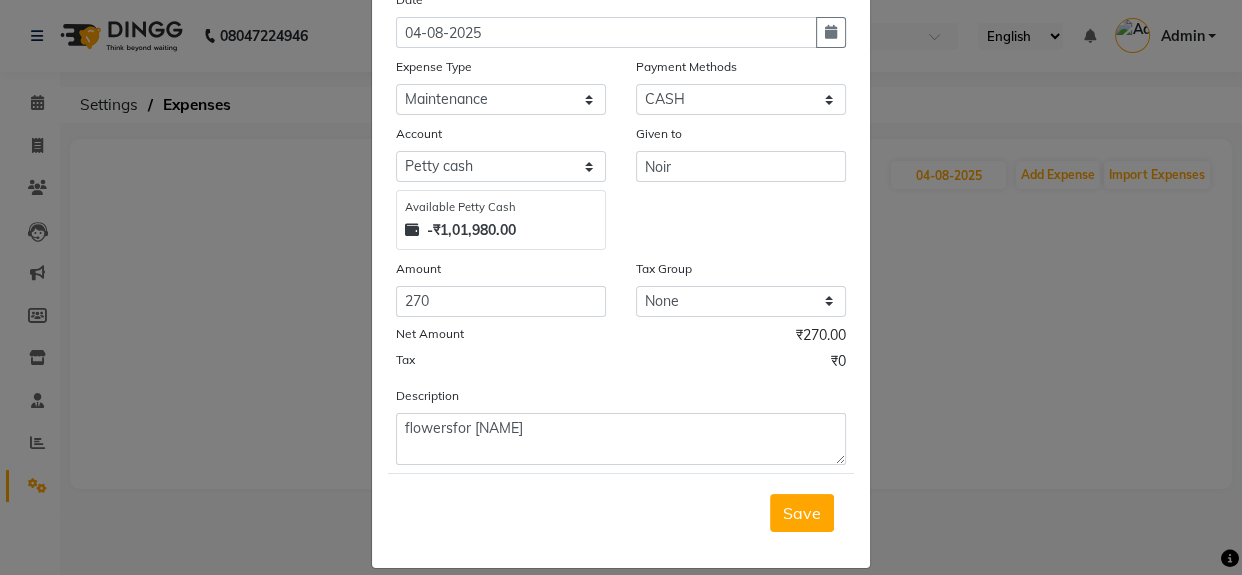 scroll, scrollTop: 120, scrollLeft: 0, axis: vertical 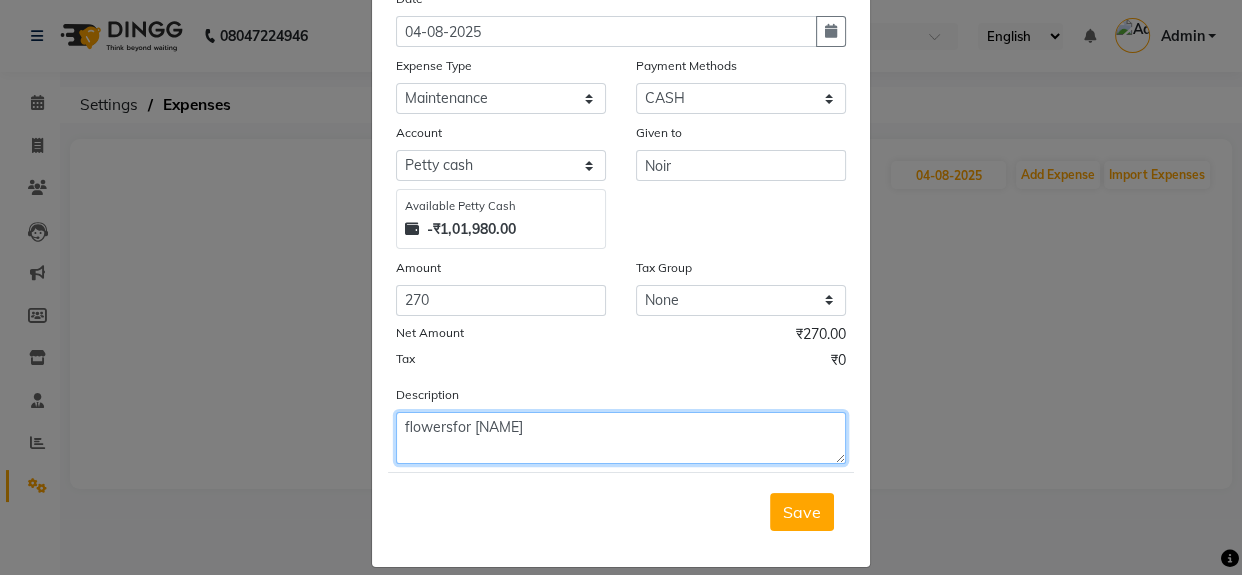 click on "flowersfor [NAME]" 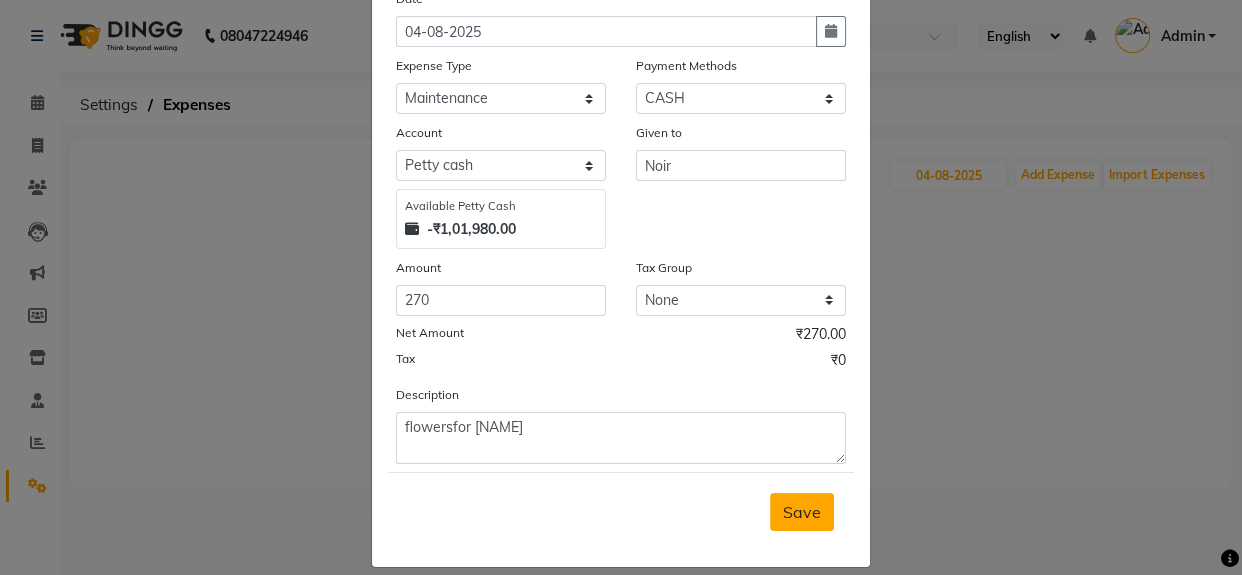 click on "Save" at bounding box center [802, 512] 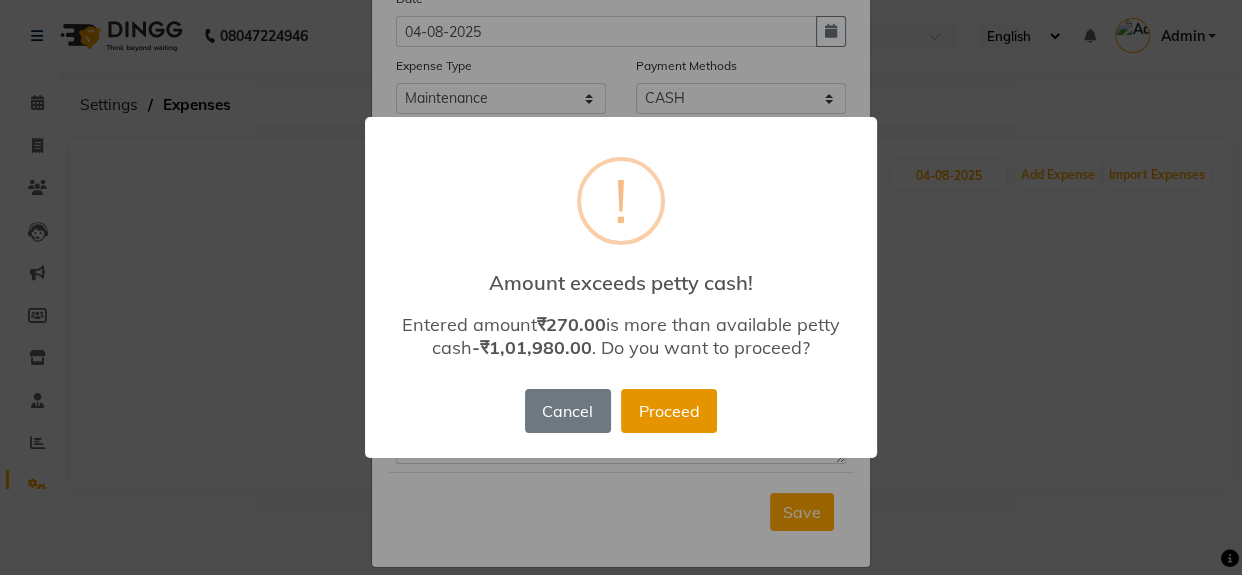 click on "Proceed" at bounding box center (669, 411) 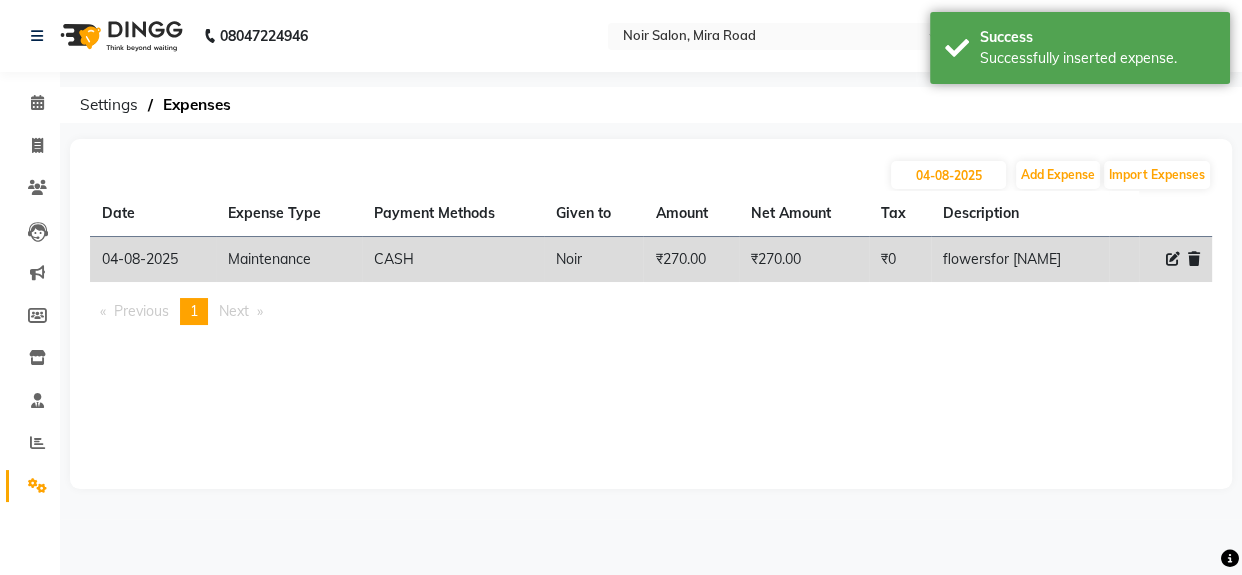 click on "08047224946" 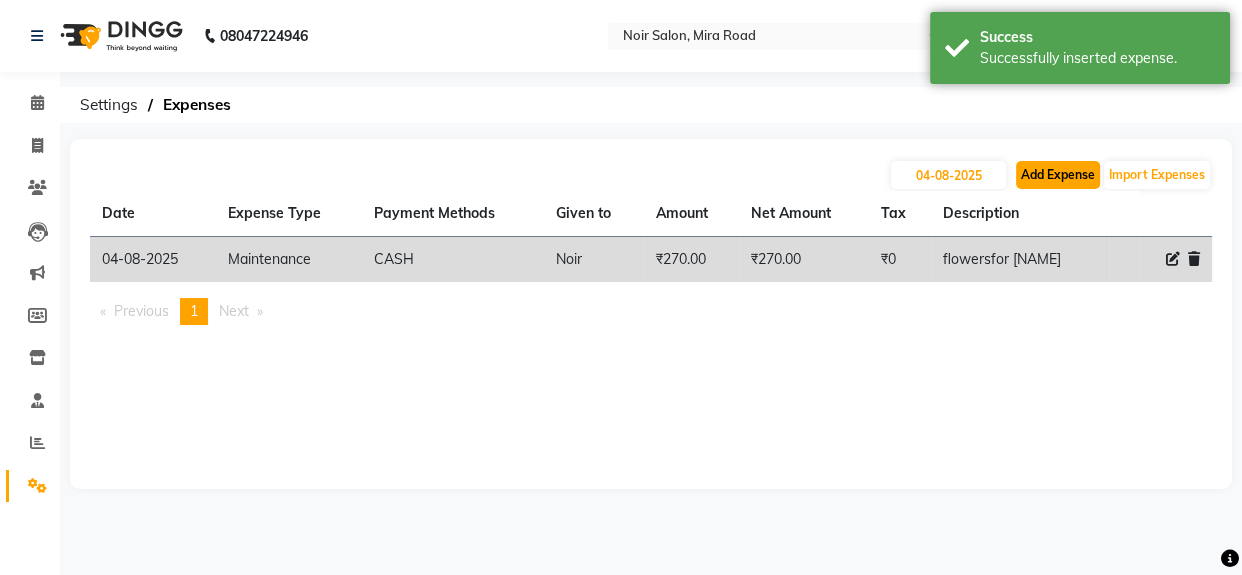 click on "Add Expense" 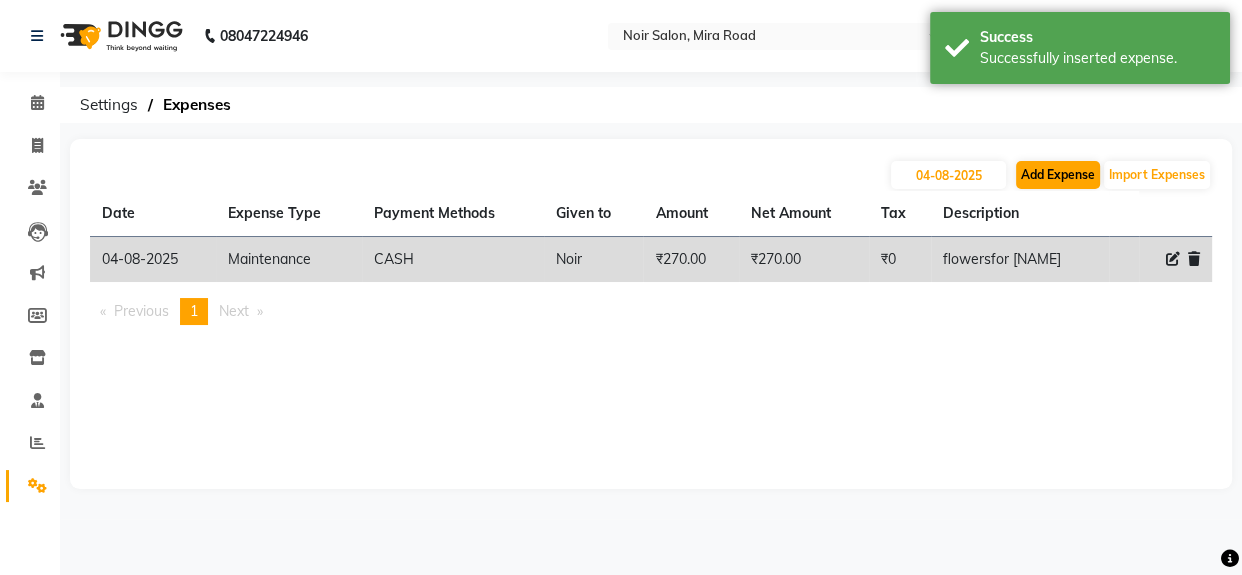 select on "1" 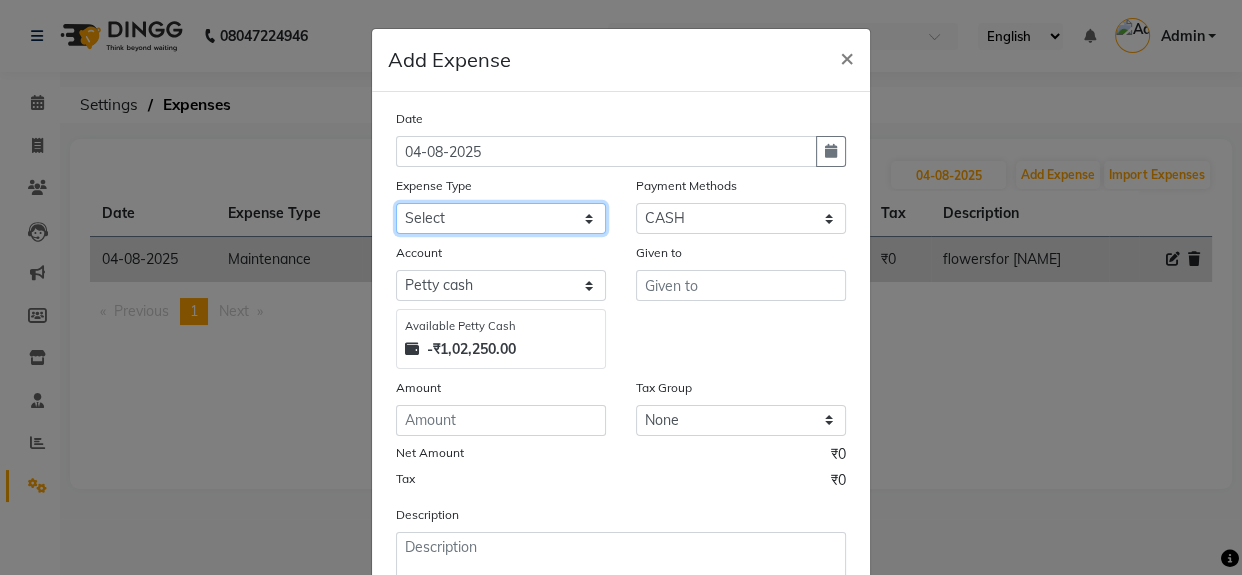 click on "Select Advance Advance Salary Bank charges Cash transfer to bank Cash transfer to hub charity Check Client Snacks Disposabal Electricity bill Equipment Incentive Lundry Maintenance Marketing milk OT Owner Snacks Pantry Product Rent Salary saloon electricity staff advance Staff Snacks Tea Tip Water" 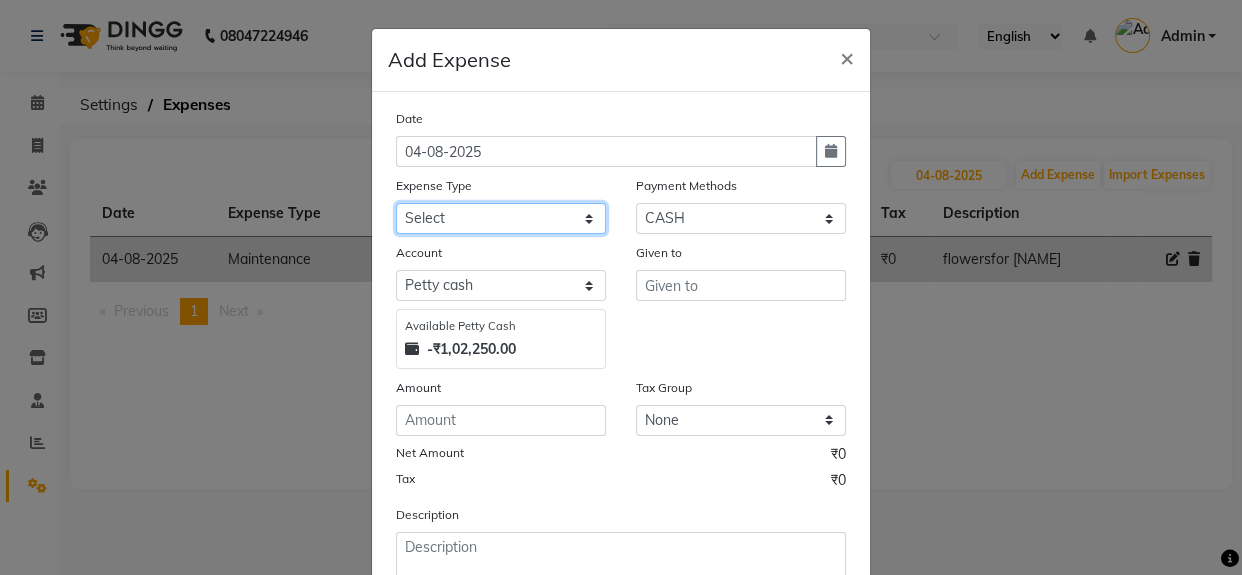 select on "11084" 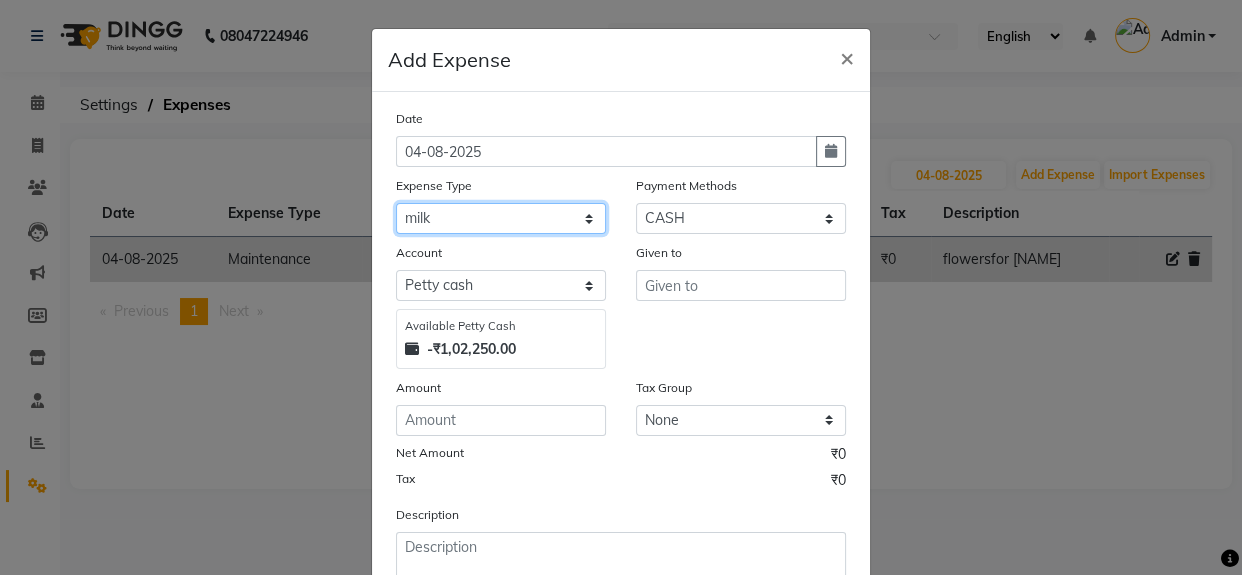click on "Select Advance Advance Salary Bank charges Cash transfer to bank Cash transfer to hub charity Check Client Snacks Disposabal Electricity bill Equipment Incentive Lundry Maintenance Marketing milk OT Owner Snacks Pantry Product Rent Salary saloon electricity staff advance Staff Snacks Tea Tip Water" 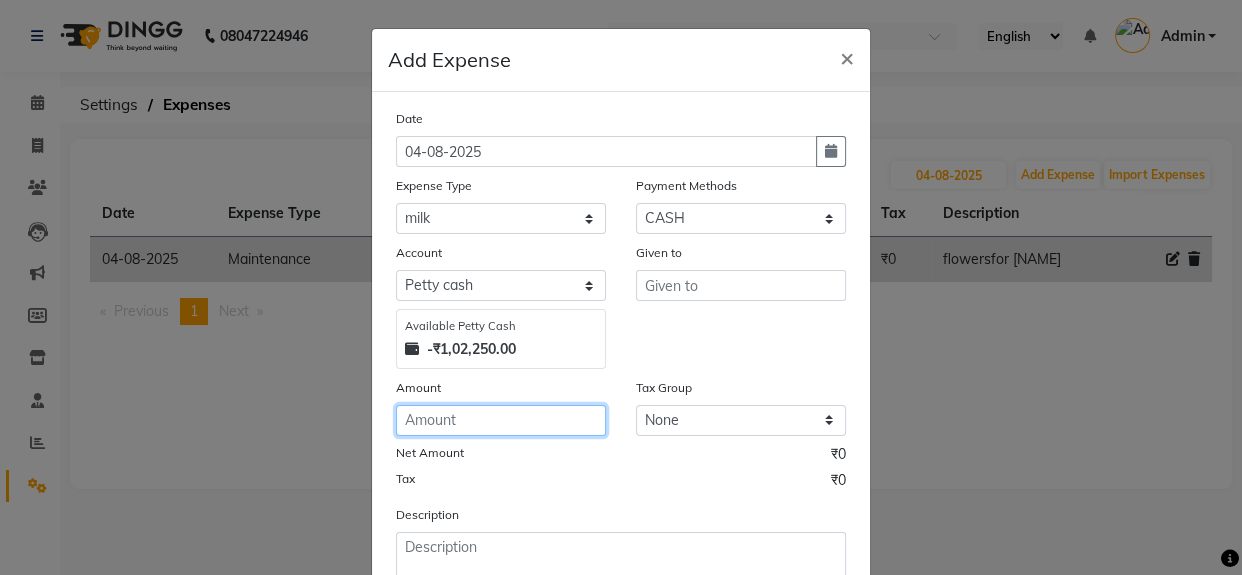 click 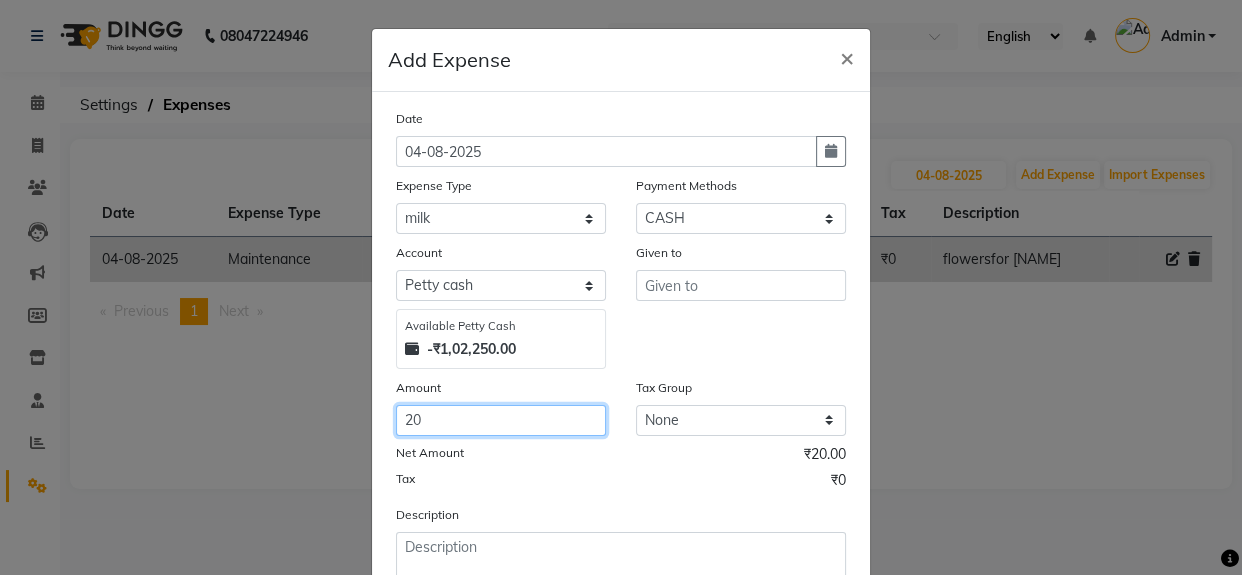 type on "20" 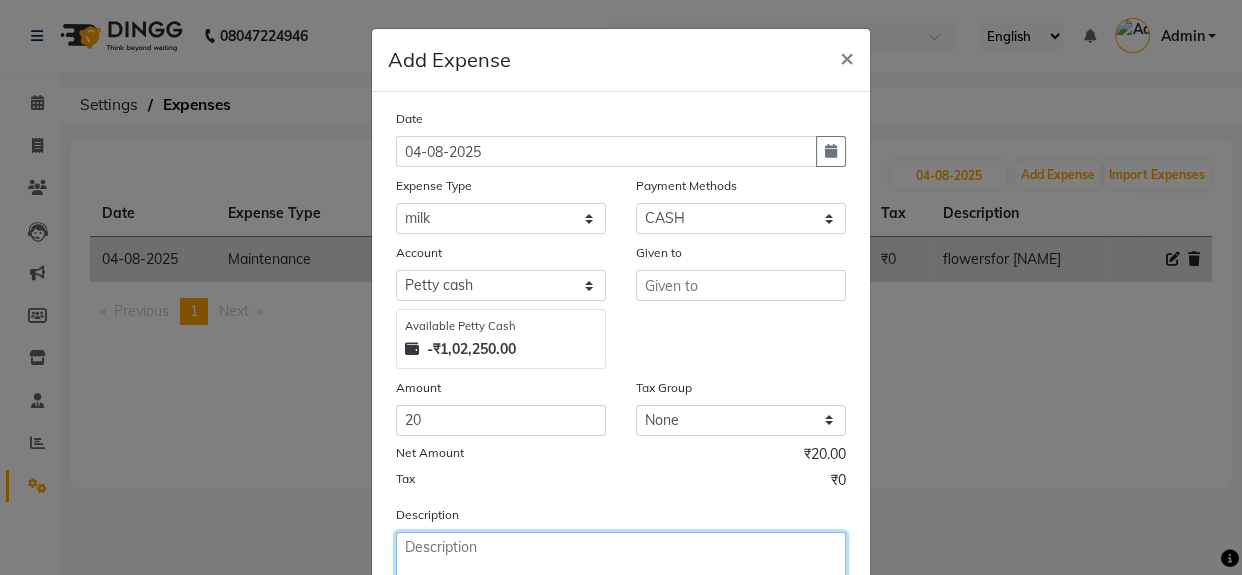 click 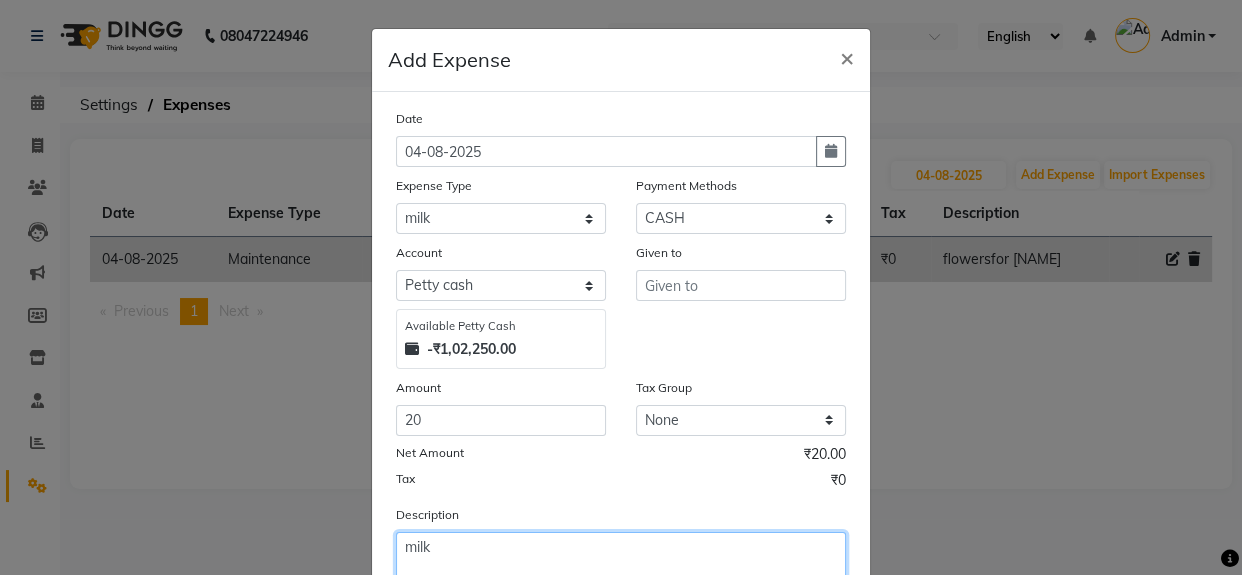 type on "milk" 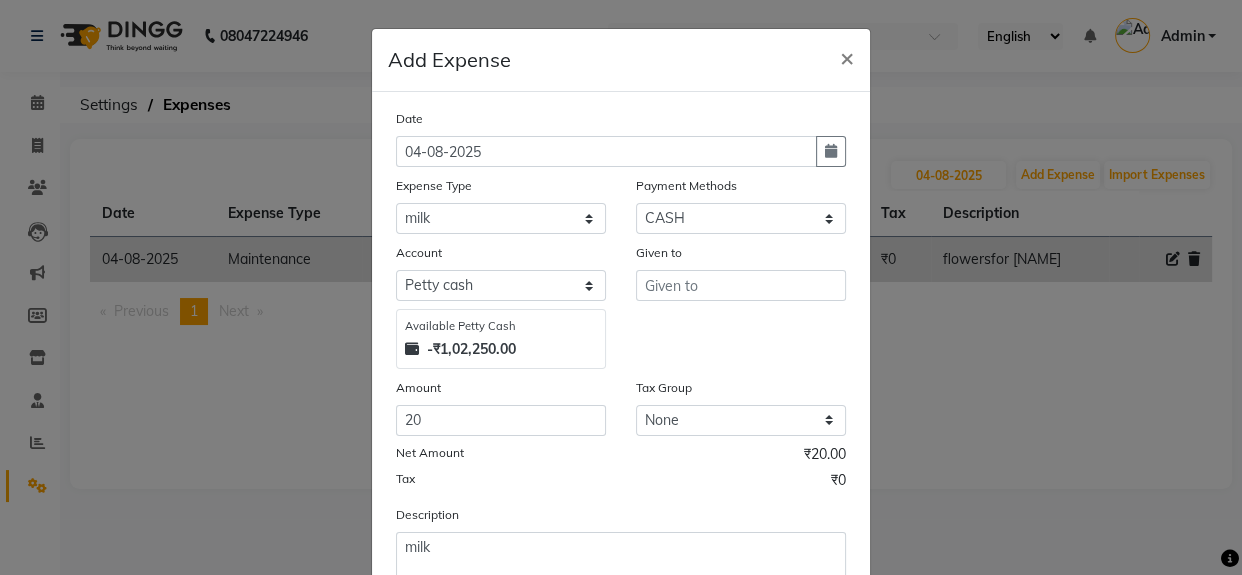 scroll, scrollTop: 142, scrollLeft: 0, axis: vertical 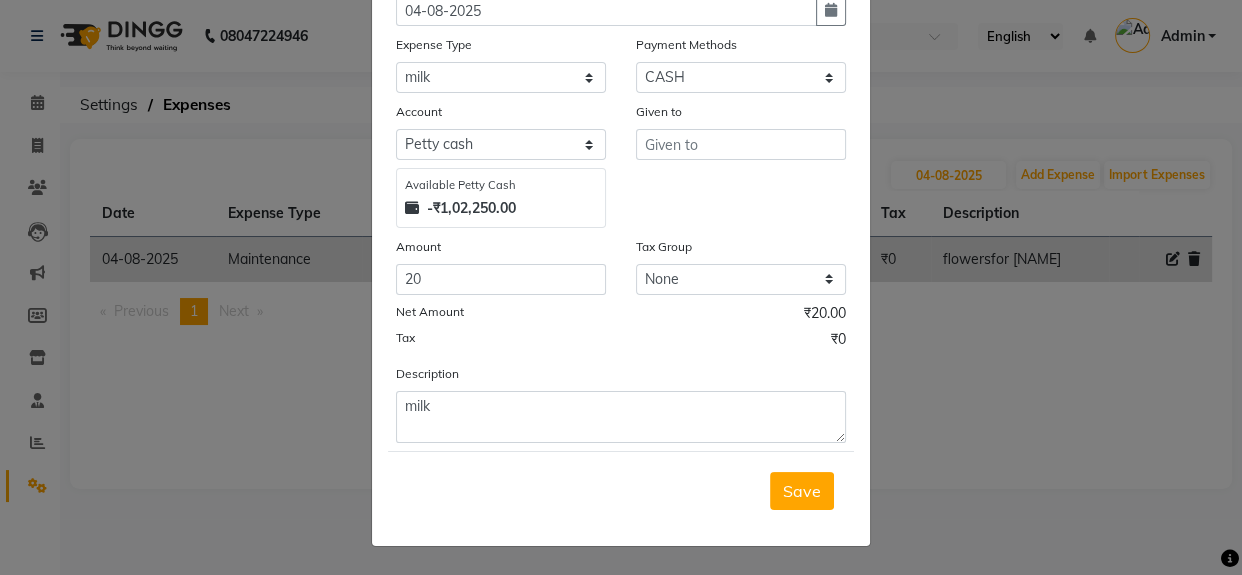 click on "Add Expense  × Date 04-08-2025 Expense Type Select Advance Advance Salary Bank charges Cash transfer to bank Cash transfer to hub charity Check Client Snacks Disposabal Electricity bill Equipment Incentive Lundry Maintenance Marketing milk OT Owner Snacks Pantry Product Rent Salary saloon electricity staff advance Staff Snacks Tea Tip Water Payment Methods Select Package PhonePe Voucher Gift Card GPay CARD Prepaid CASH ONLINE Wallet Account Select Petty cash Default account Available Petty Cash -₹1,02,250.00 Given to Amount 20 Tax Group None GST Net Amount ₹20.00 Tax ₹0 Description milk  Save" 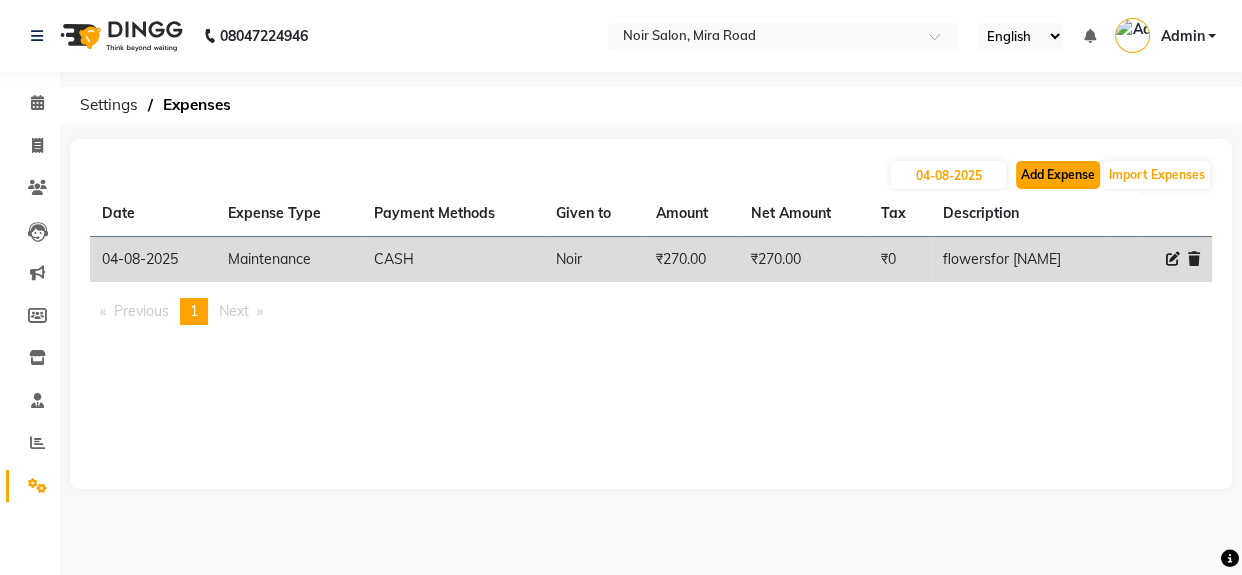 click on "Add Expense" 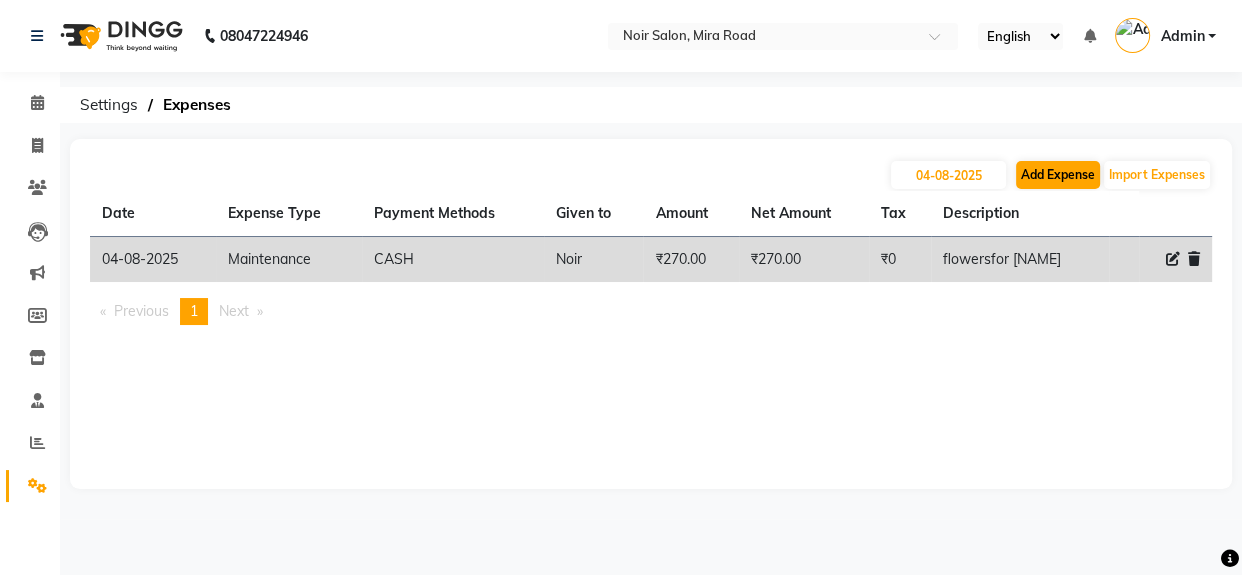 select on "1" 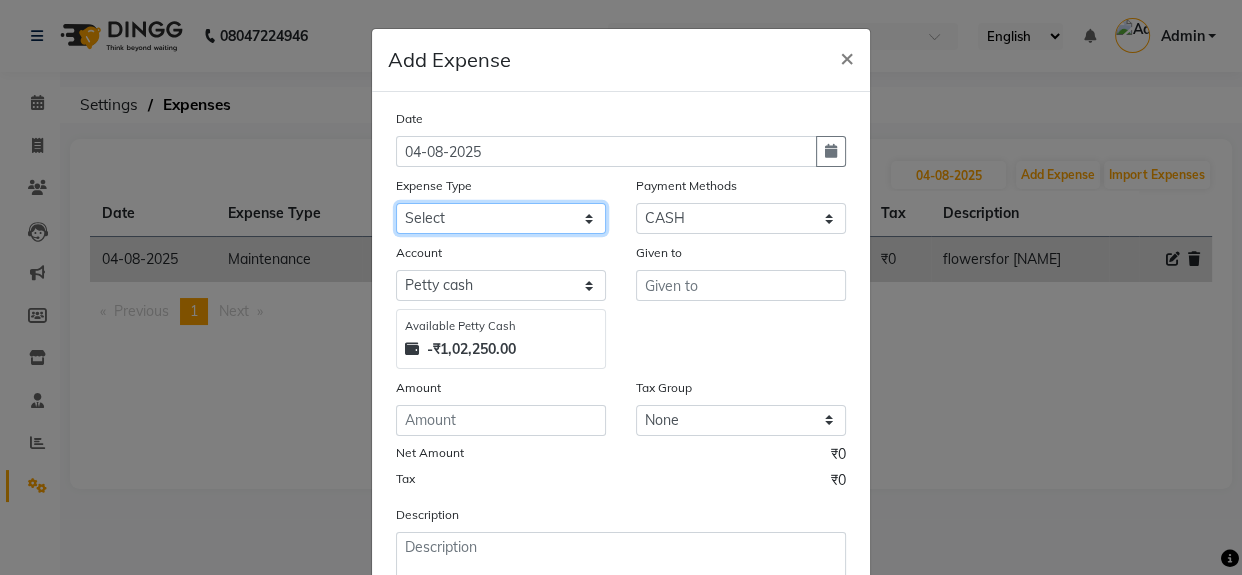 click on "Select Advance Advance Salary Bank charges Cash transfer to bank Cash transfer to hub charity Check Client Snacks Disposabal Electricity bill Equipment Incentive Lundry Maintenance Marketing milk OT Owner Snacks Pantry Product Rent Salary saloon electricity staff advance Staff Snacks Tea Tip Water" 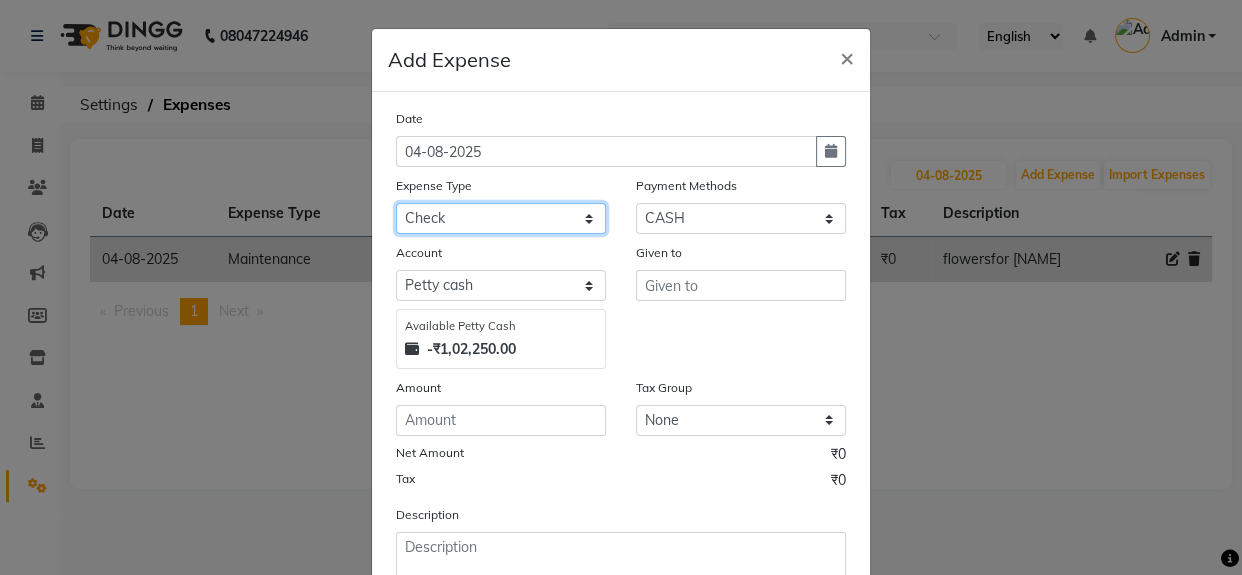 click on "Select Advance Advance Salary Bank charges Cash transfer to bank Cash transfer to hub charity Check Client Snacks Disposabal Electricity bill Equipment Incentive Lundry Maintenance Marketing milk OT Owner Snacks Pantry Product Rent Salary saloon electricity staff advance Staff Snacks Tea Tip Water" 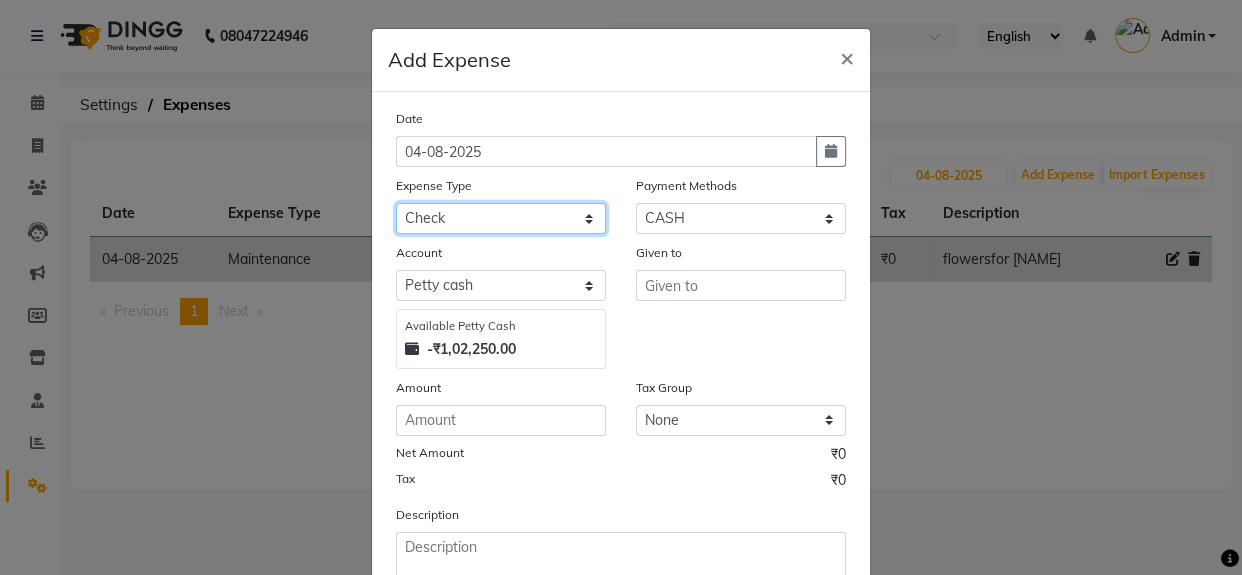 select on "10998" 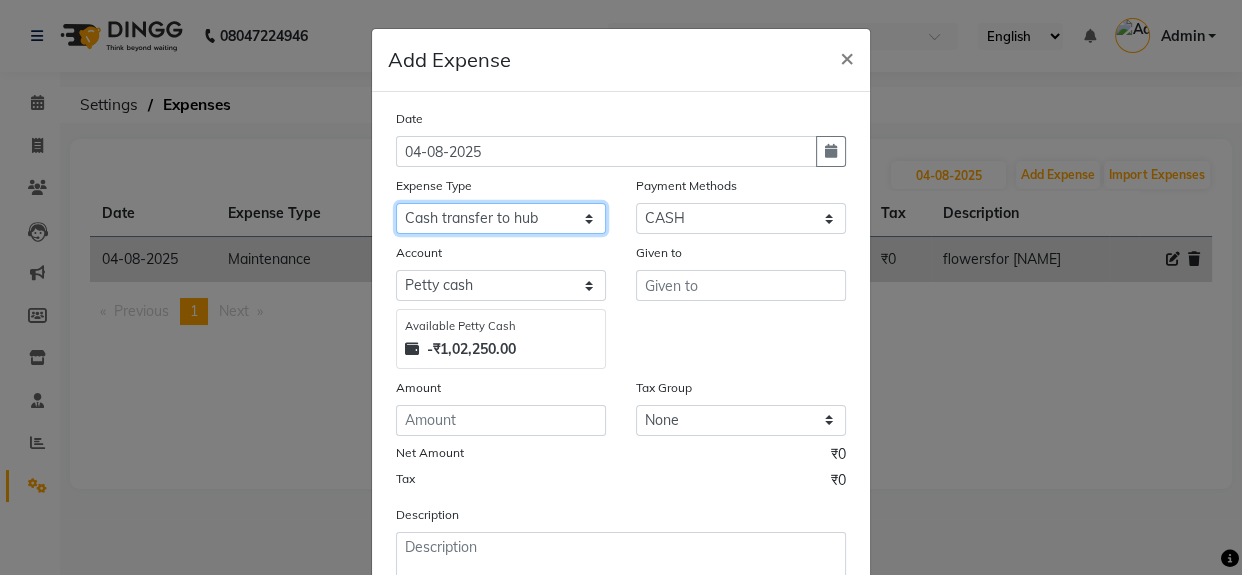 click on "Select Advance Advance Salary Bank charges Cash transfer to bank Cash transfer to hub charity Check Client Snacks Disposabal Electricity bill Equipment Incentive Lundry Maintenance Marketing milk OT Owner Snacks Pantry Product Rent Salary saloon electricity staff advance Staff Snacks Tea Tip Water" 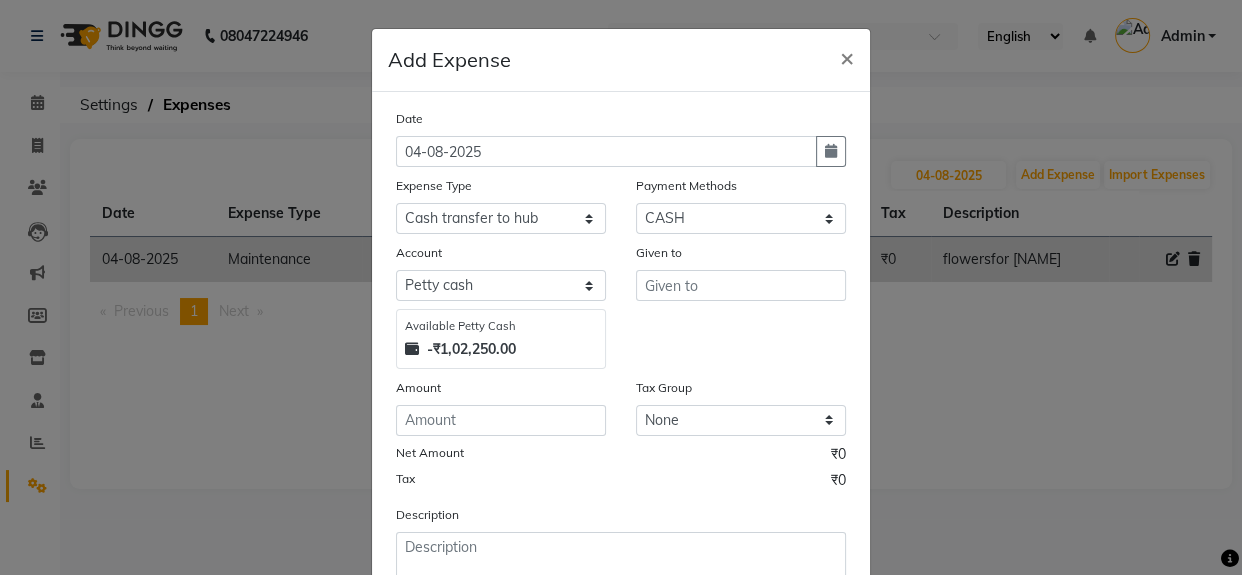 click on "Account" 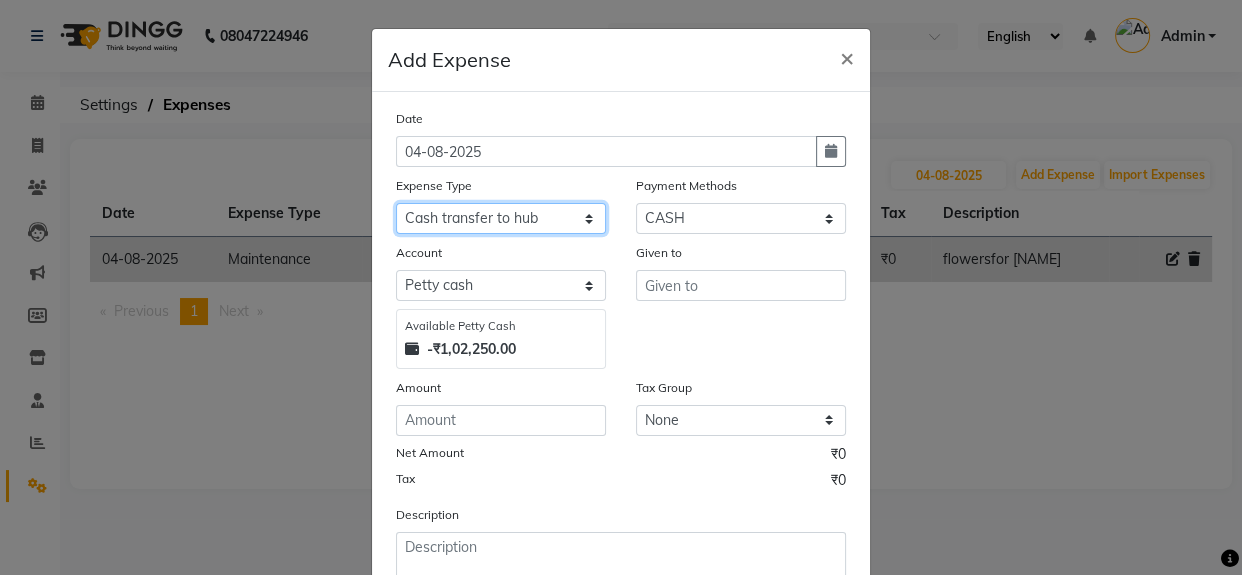 click on "Select Advance Advance Salary Bank charges Cash transfer to bank Cash transfer to hub charity Check Client Snacks Disposabal Electricity bill Equipment Incentive Lundry Maintenance Marketing milk OT Owner Snacks Pantry Product Rent Salary saloon electricity staff advance Staff Snacks Tea Tip Water" 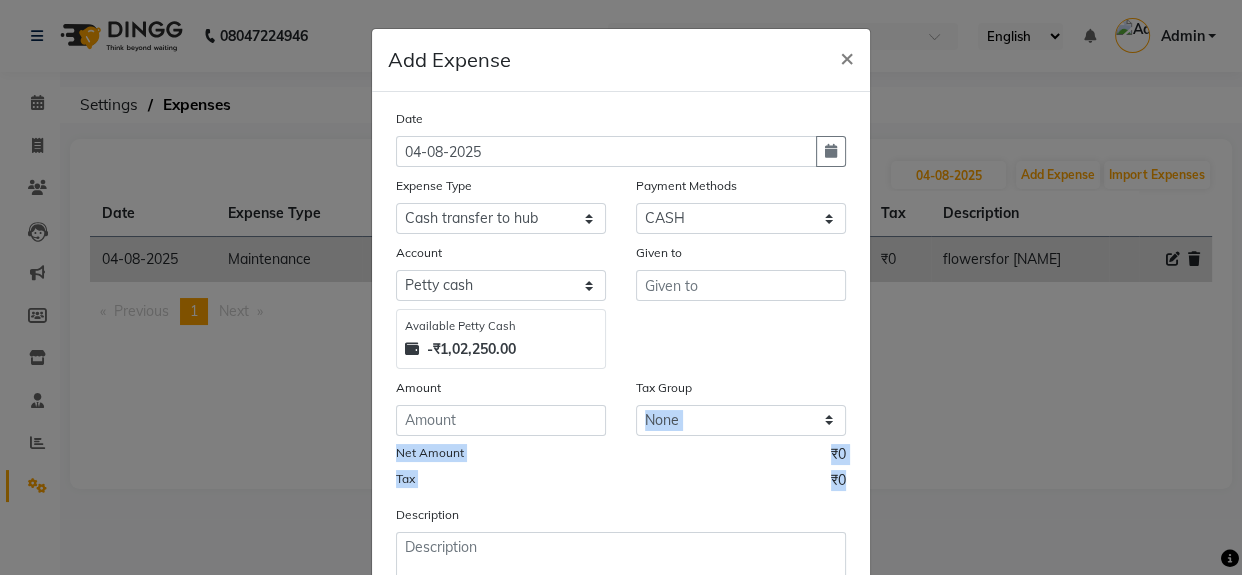 drag, startPoint x: 875, startPoint y: 400, endPoint x: 858, endPoint y: 481, distance: 82.764725 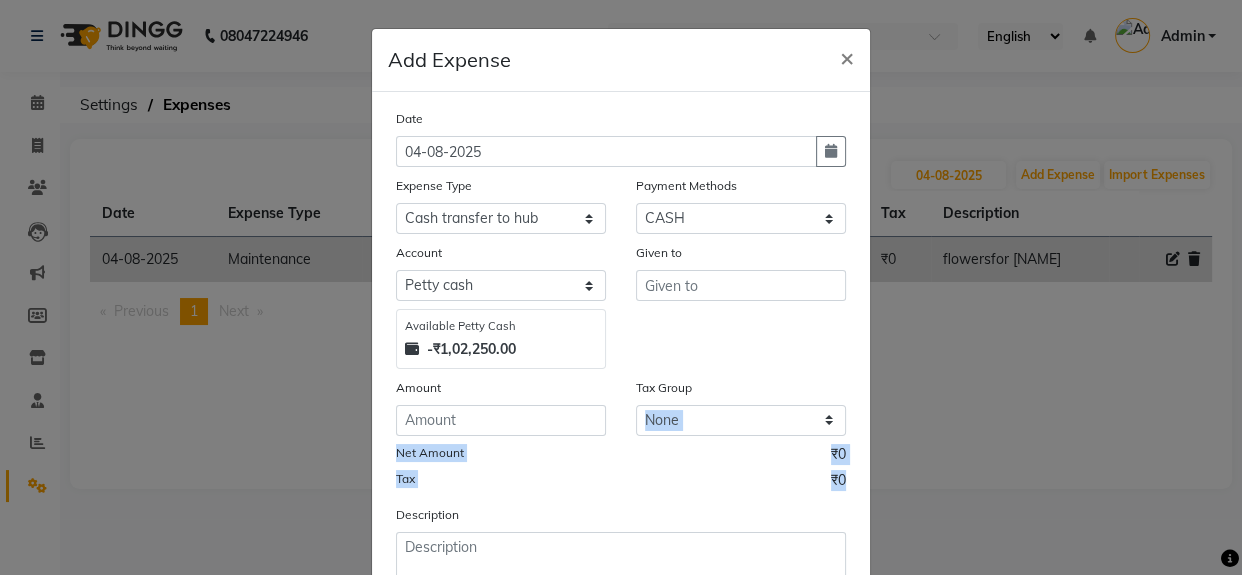 click on "Add Expense  × Date 04-08-2025 Expense Type Select Advance Advance Salary Bank charges Cash transfer to bank Cash transfer to hub charity Check Client Snacks Disposabal Electricity bill Equipment Incentive Lundry Maintenance Marketing milk OT Owner Snacks Pantry Product Rent Salary saloon electricity staff advance Staff Snacks Tea Tip Water Payment Methods Select Package PhonePe Voucher Gift Card GPay CARD Prepaid CASH ONLINE Wallet Account Select Petty cash Default account Available Petty Cash -₹1,02,250.00 Given to Amount Tax Group None GST Net Amount ₹0 Tax ₹0 Description  Save" 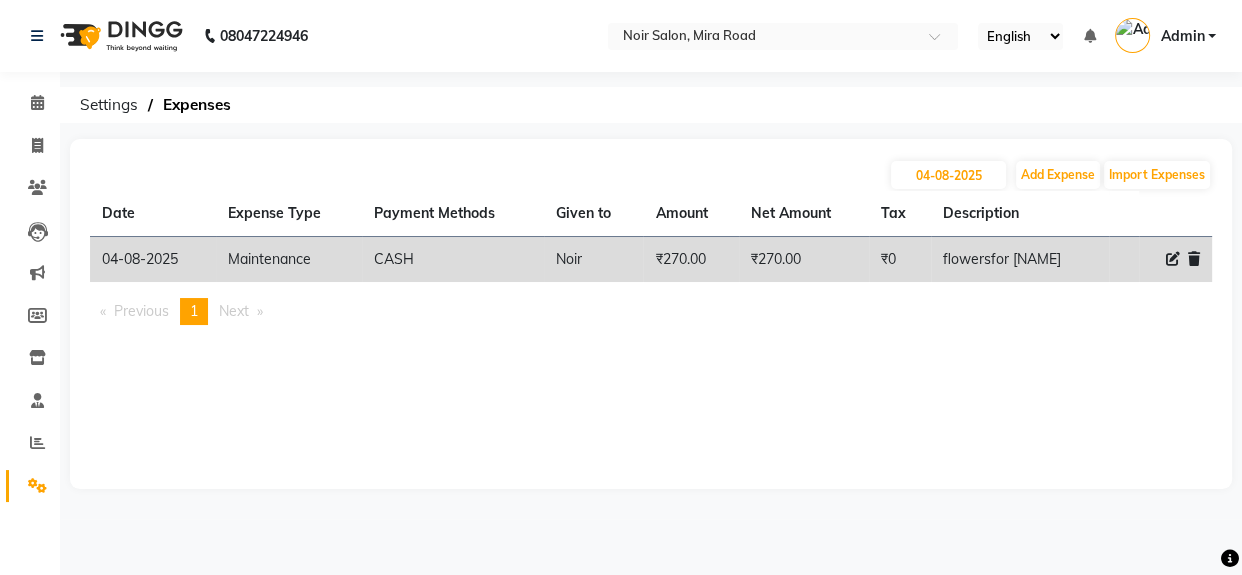 click on "04-08-2025 Add Expense Import Expenses" 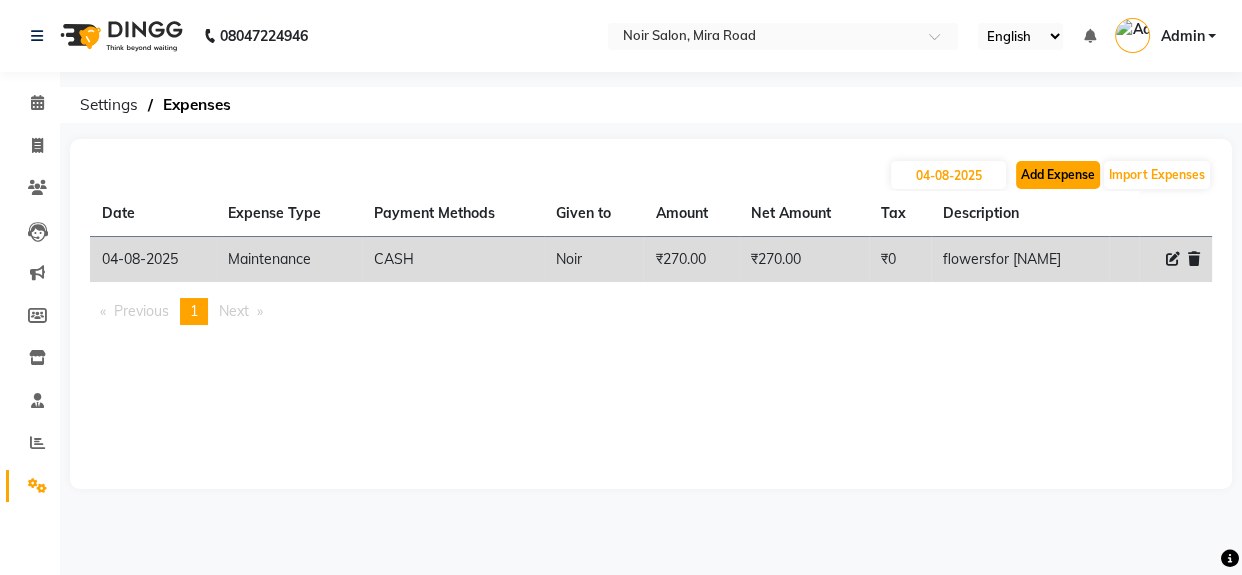 click on "Add Expense" 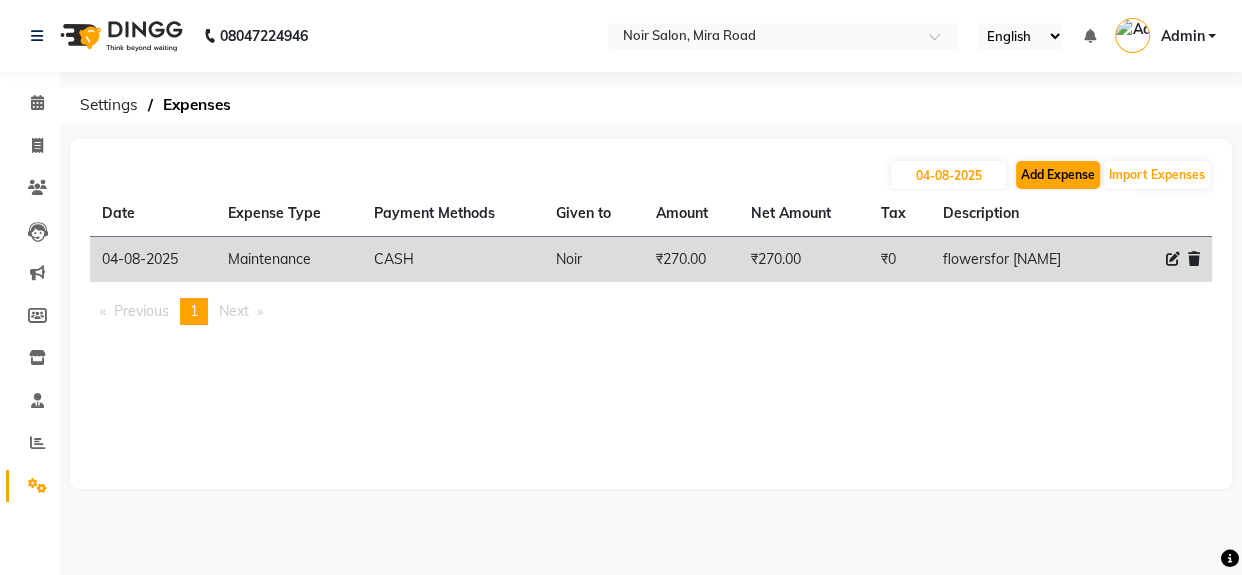 select on "1" 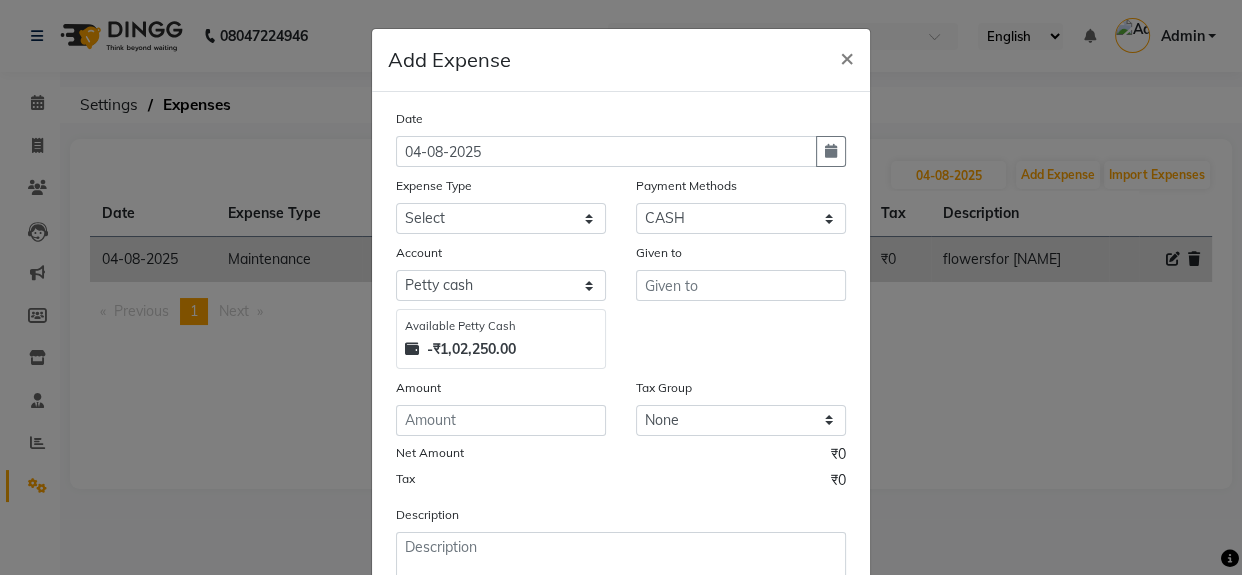 click on "Add Expense  × Date 04-08-2025 Expense Type Select Advance Advance Salary Bank charges Cash transfer to bank Cash transfer to hub charity Check Client Snacks Disposabal Electricity bill Equipment Incentive Lundry Maintenance Marketing milk OT Owner Snacks Pantry Product Rent Salary saloon electricity staff advance Staff Snacks Tea Tip Water Payment Methods Select Package PhonePe Voucher Gift Card GPay CARD Prepaid CASH ONLINE Wallet Account Select Petty cash Default account Available Petty Cash -₹1,02,250.00 Given to Amount Tax Group None GST Net Amount ₹0 Tax ₹0 Description  Save" 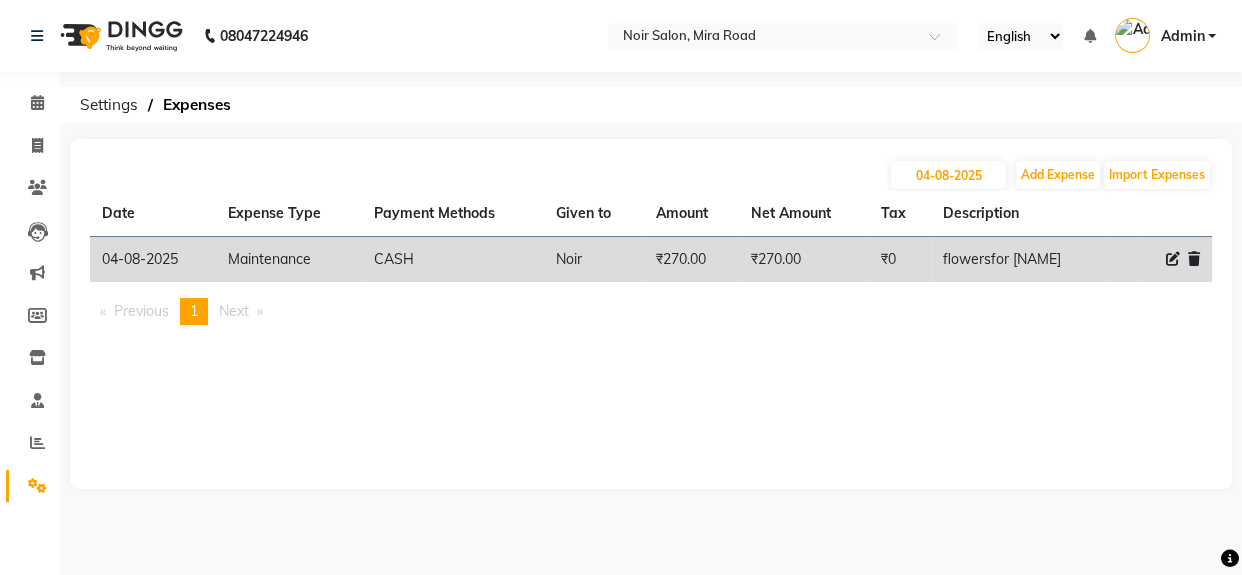 drag, startPoint x: 1050, startPoint y: 176, endPoint x: 599, endPoint y: 380, distance: 494.9919 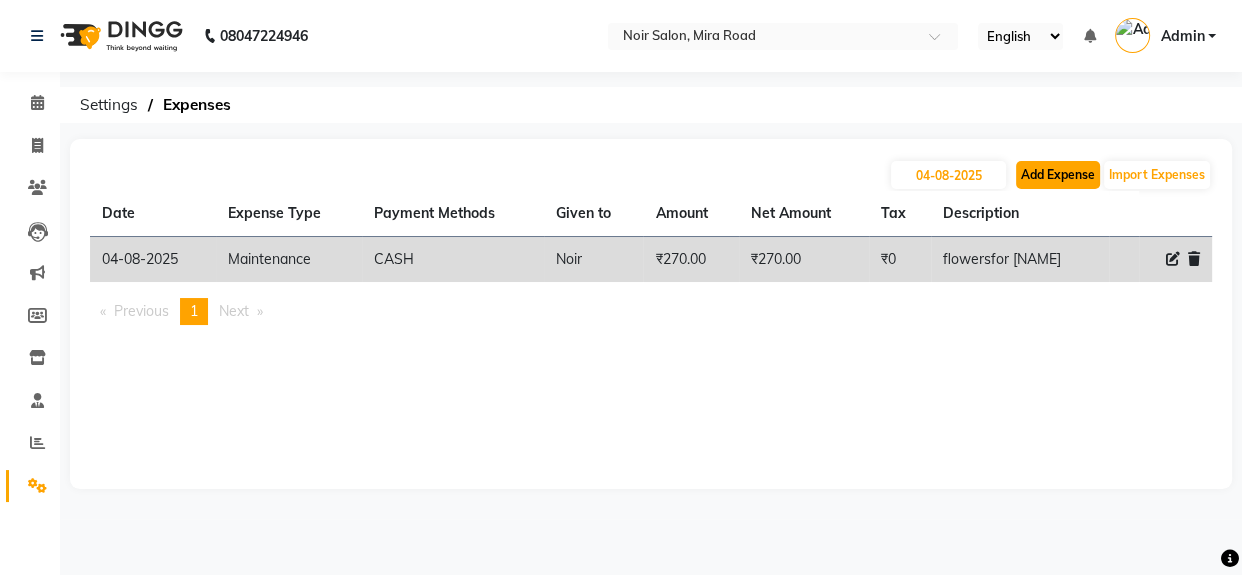 click on "Add Expense" 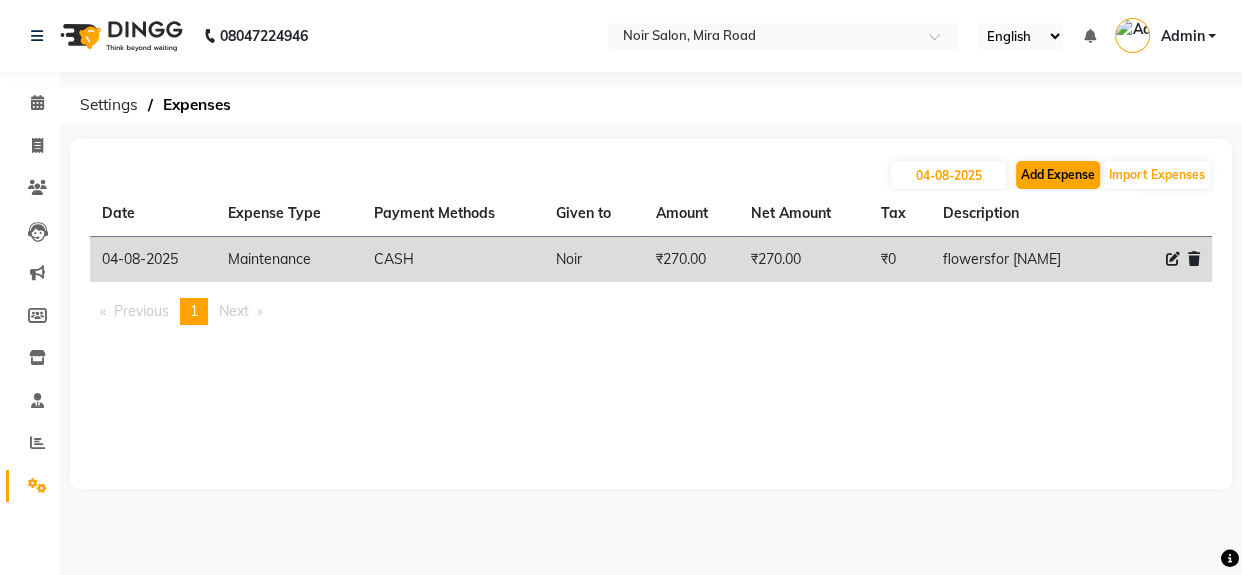 select on "1" 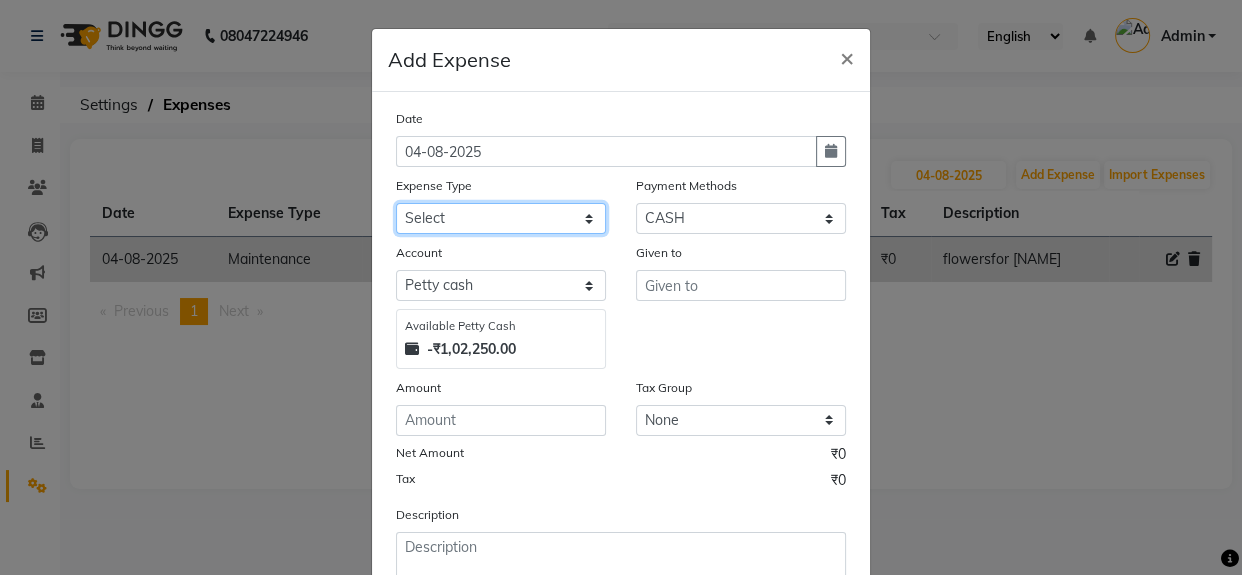 click on "Select Advance Advance Salary Bank charges Cash transfer to bank Cash transfer to hub charity Check Client Snacks Disposabal Electricity bill Equipment Incentive Lundry Maintenance Marketing milk OT Owner Snacks Pantry Product Rent Salary saloon electricity staff advance Staff Snacks Tea Tip Water" 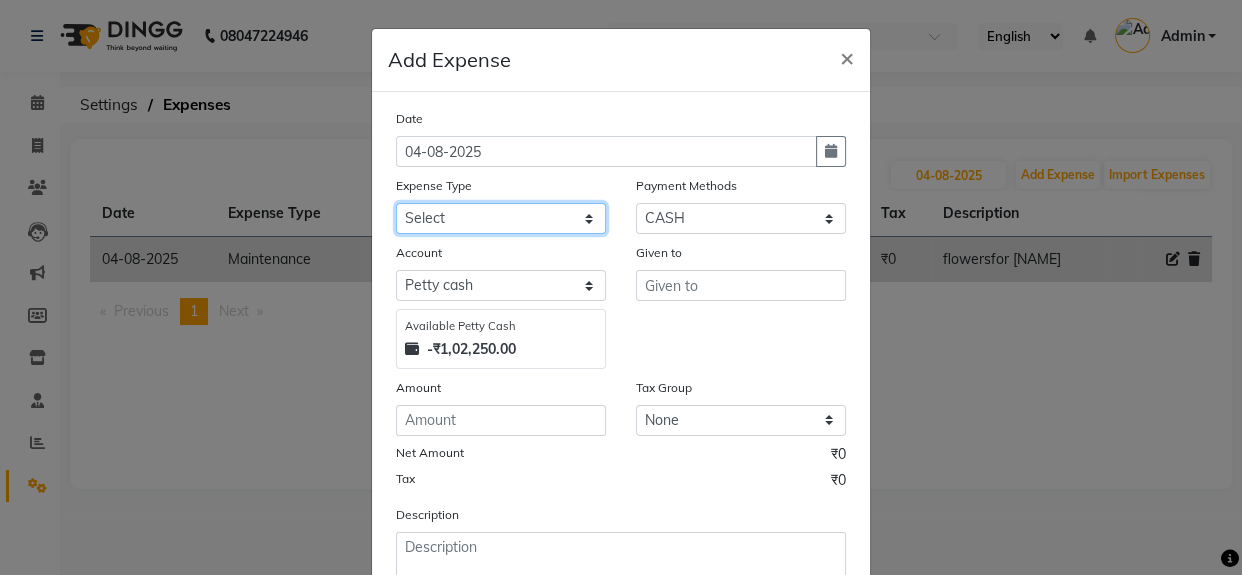 select on "11084" 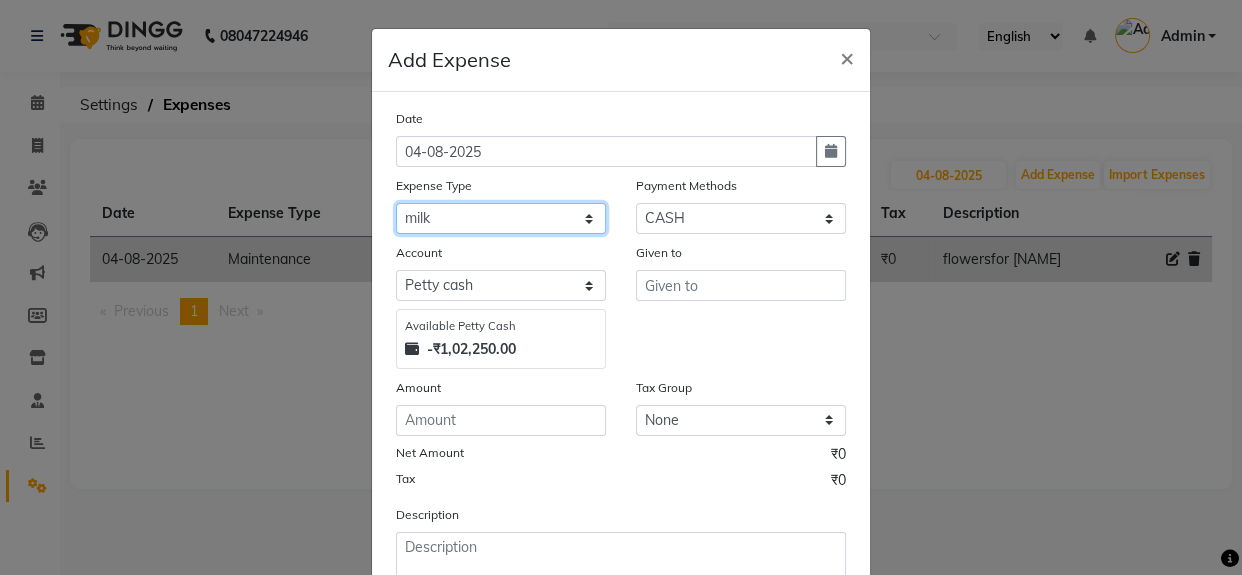 click on "Select Advance Advance Salary Bank charges Cash transfer to bank Cash transfer to hub charity Check Client Snacks Disposabal Electricity bill Equipment Incentive Lundry Maintenance Marketing milk OT Owner Snacks Pantry Product Rent Salary saloon electricity staff advance Staff Snacks Tea Tip Water" 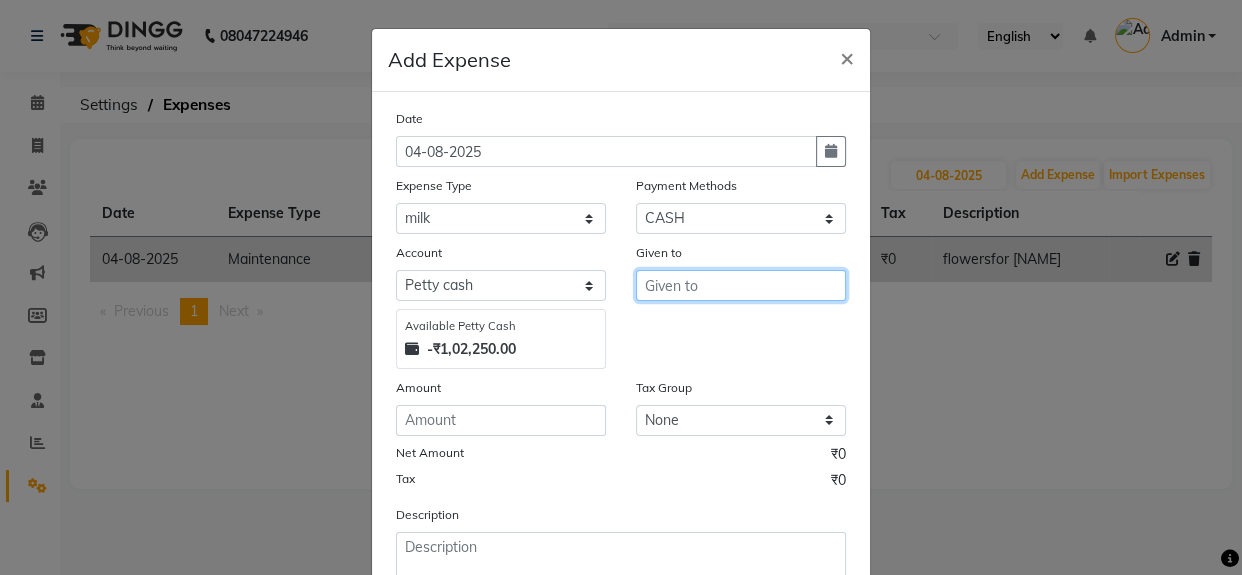 click at bounding box center [741, 285] 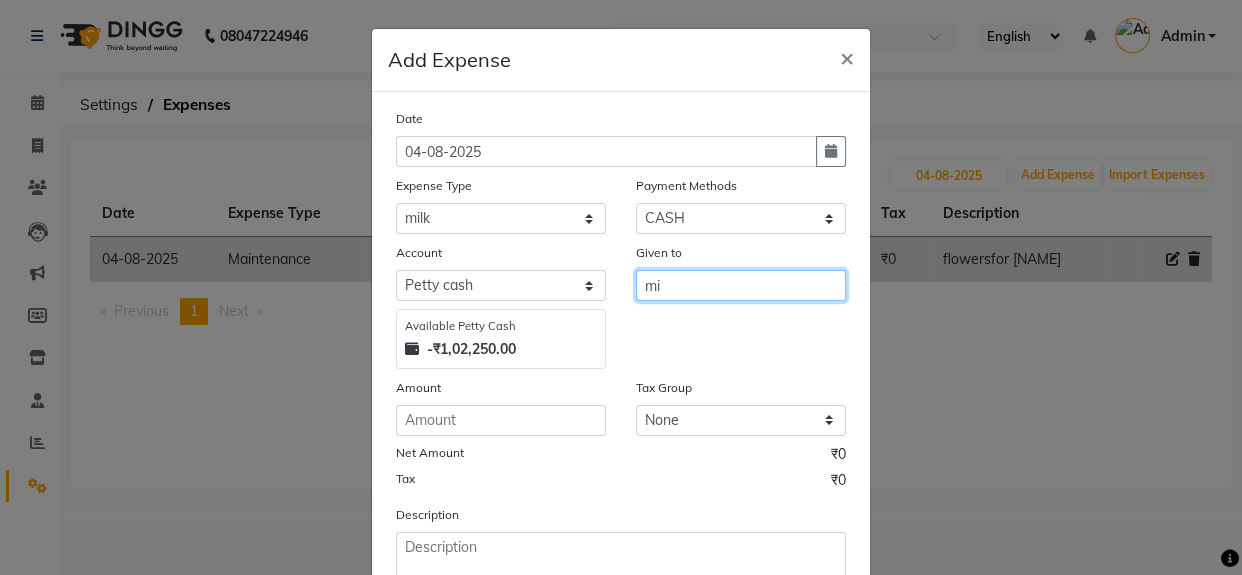 type on "m" 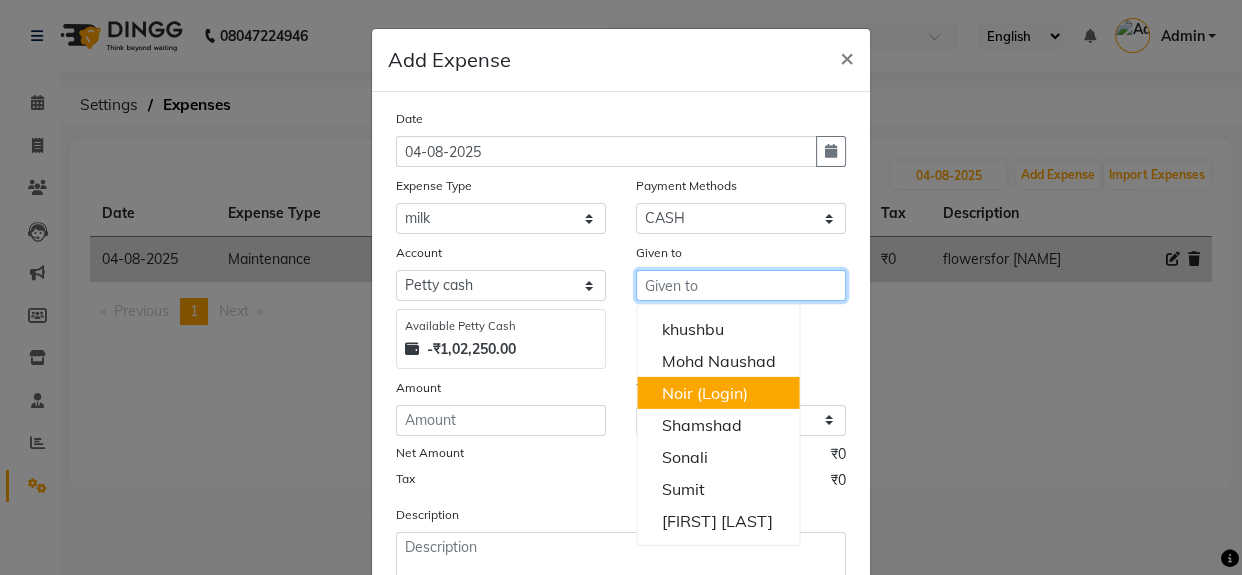 click on "Noir (Login)" at bounding box center [704, 393] 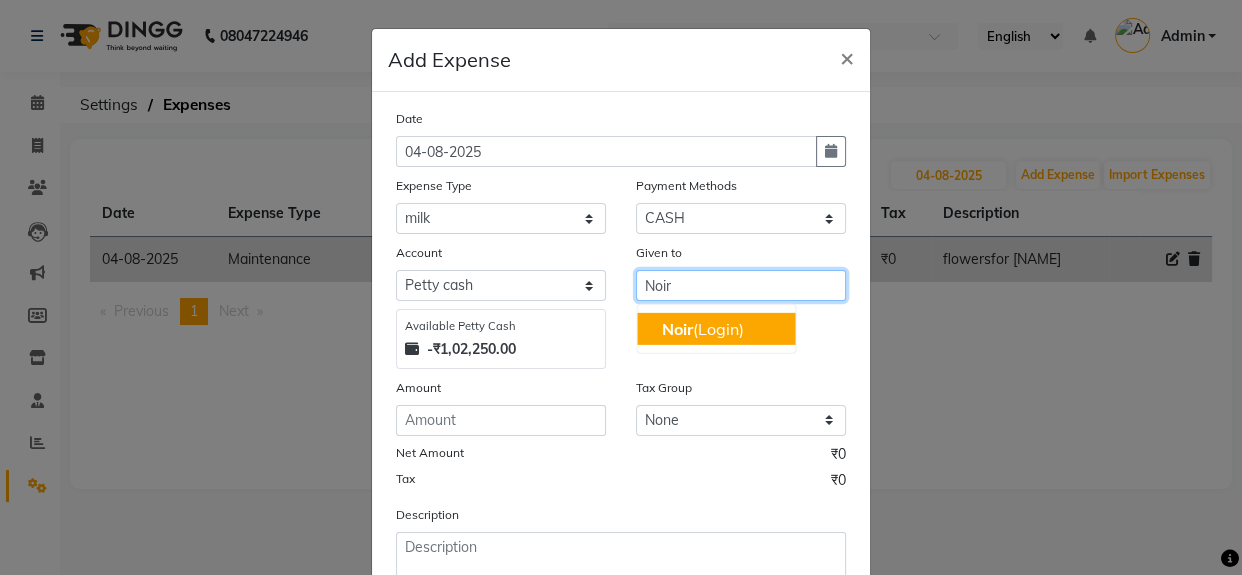 type on "Noir" 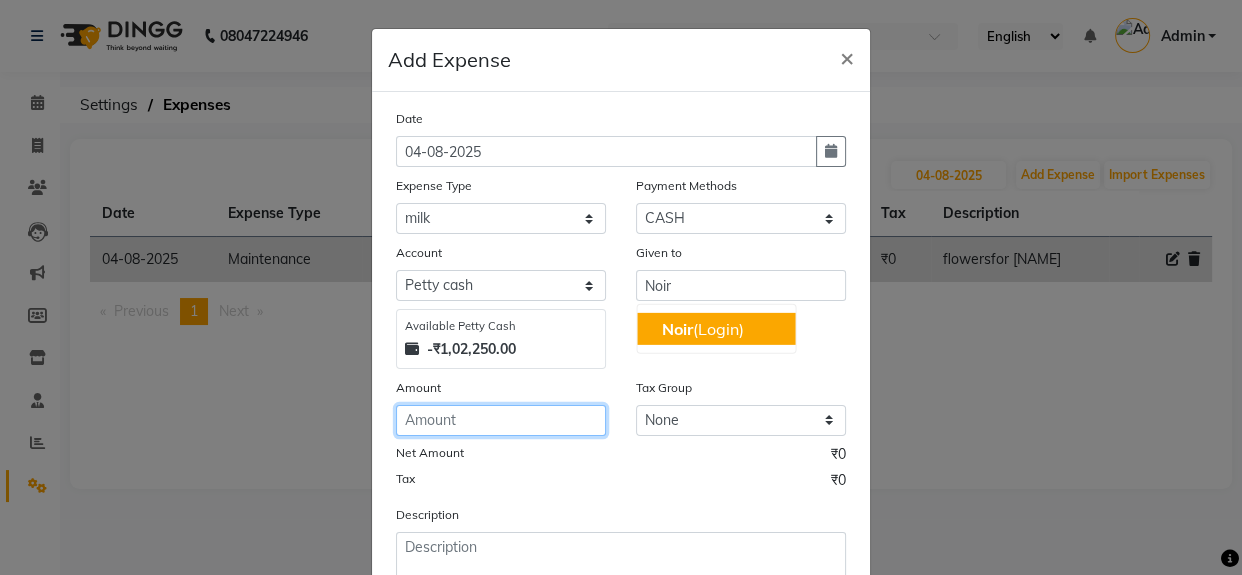 click 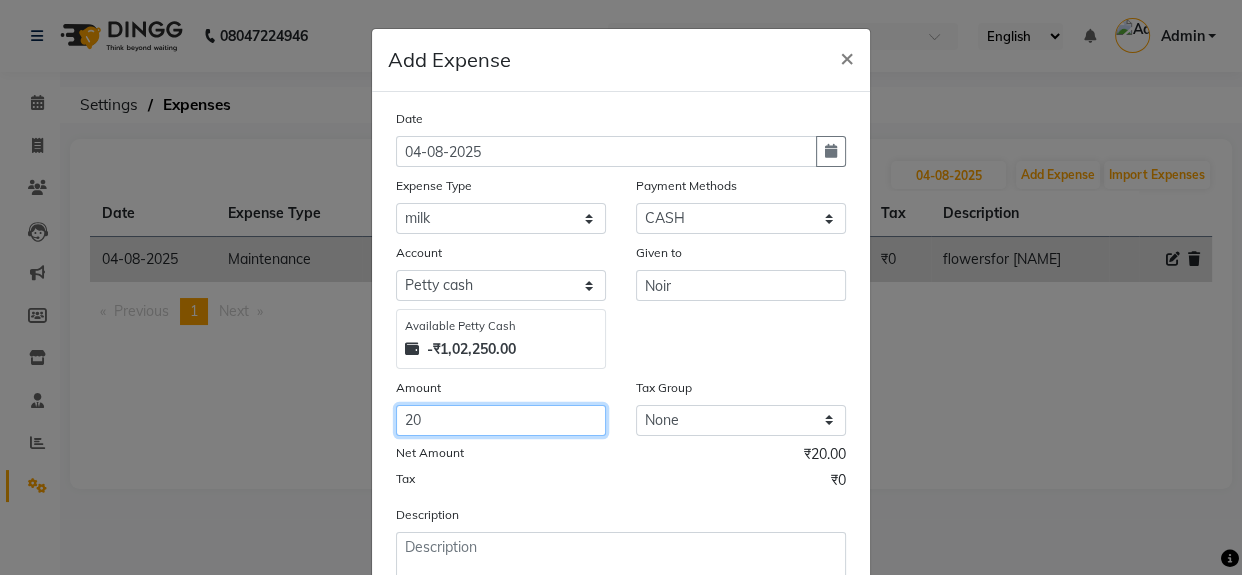 type on "20" 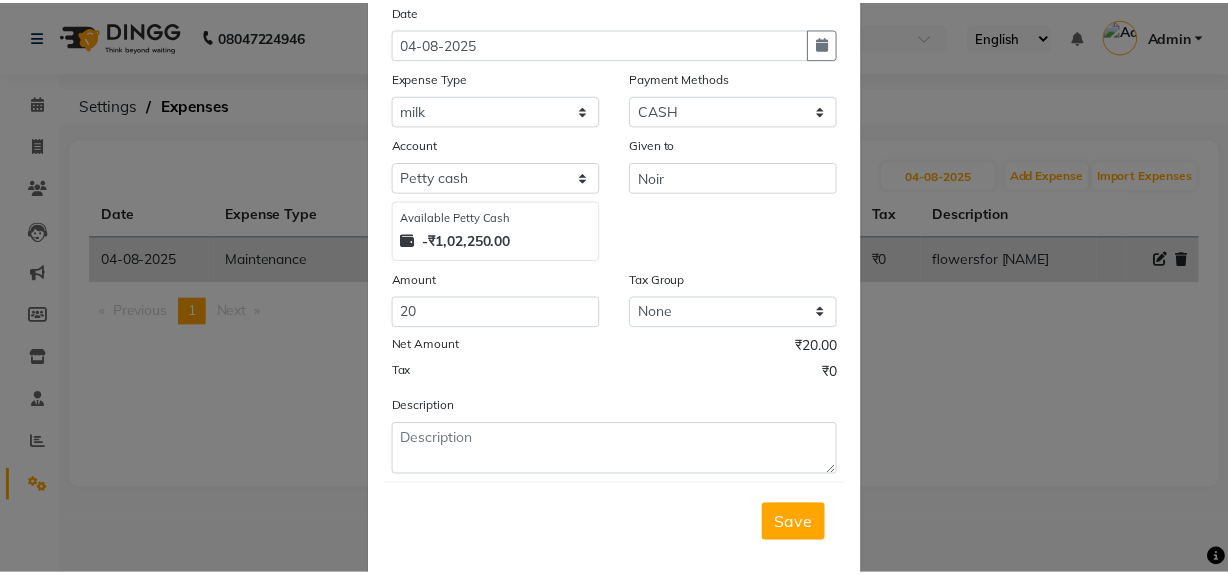 scroll, scrollTop: 110, scrollLeft: 0, axis: vertical 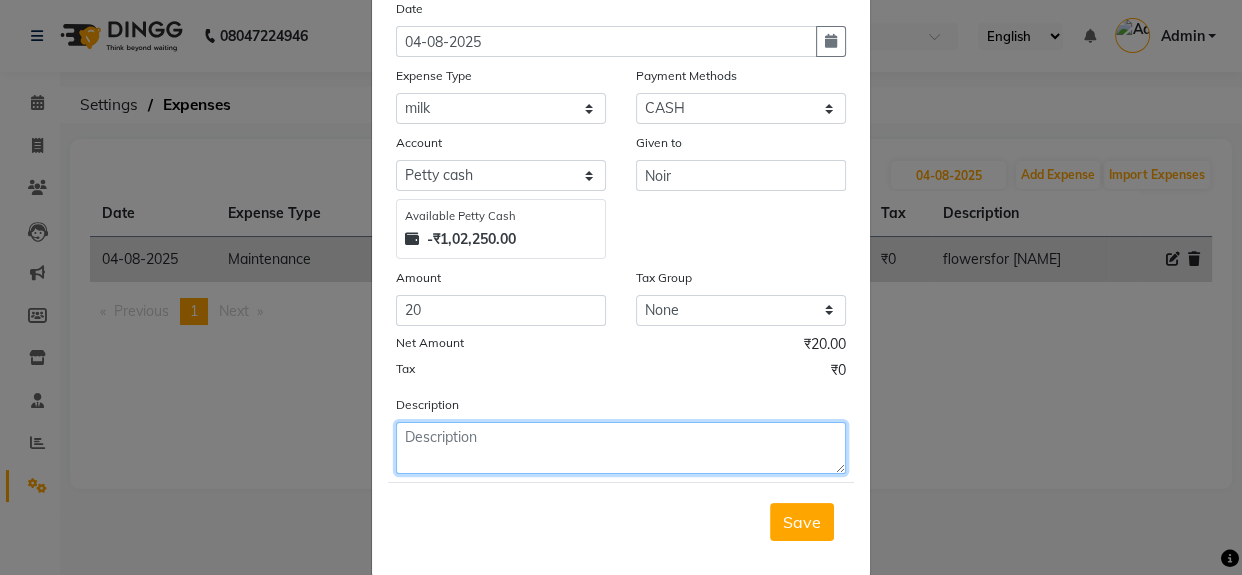 click 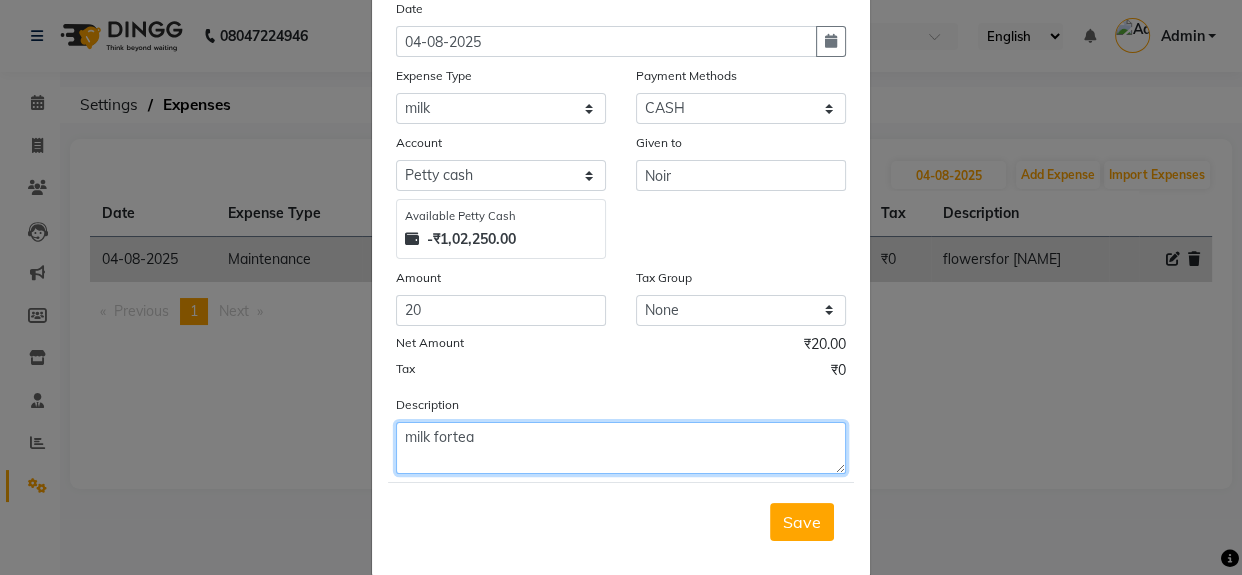 type on "milk fortea" 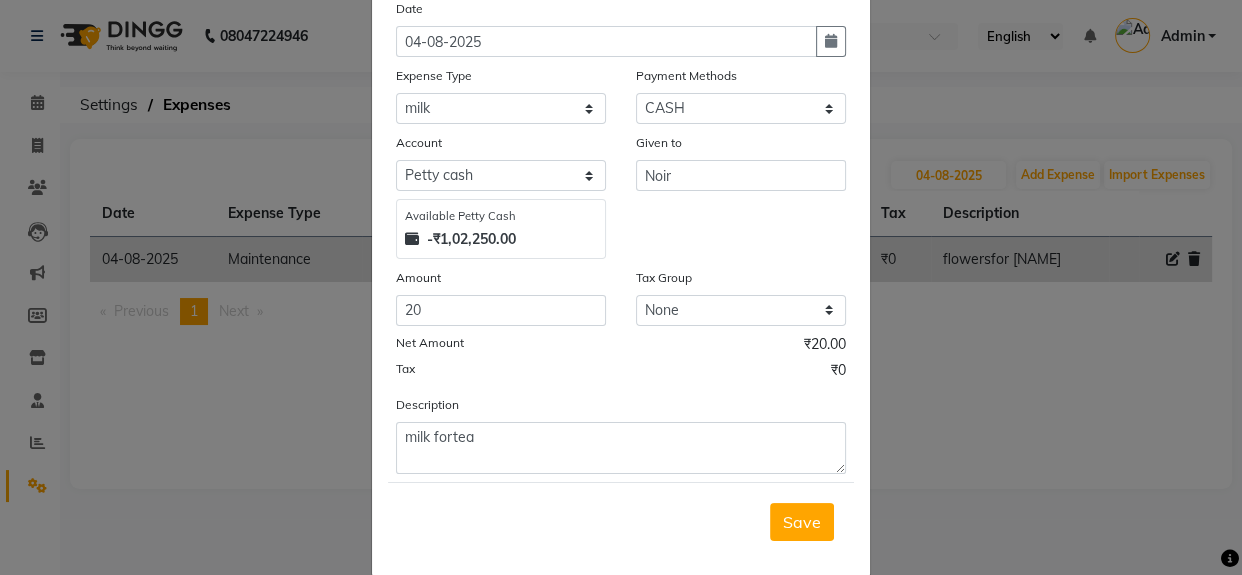 click on "Save" 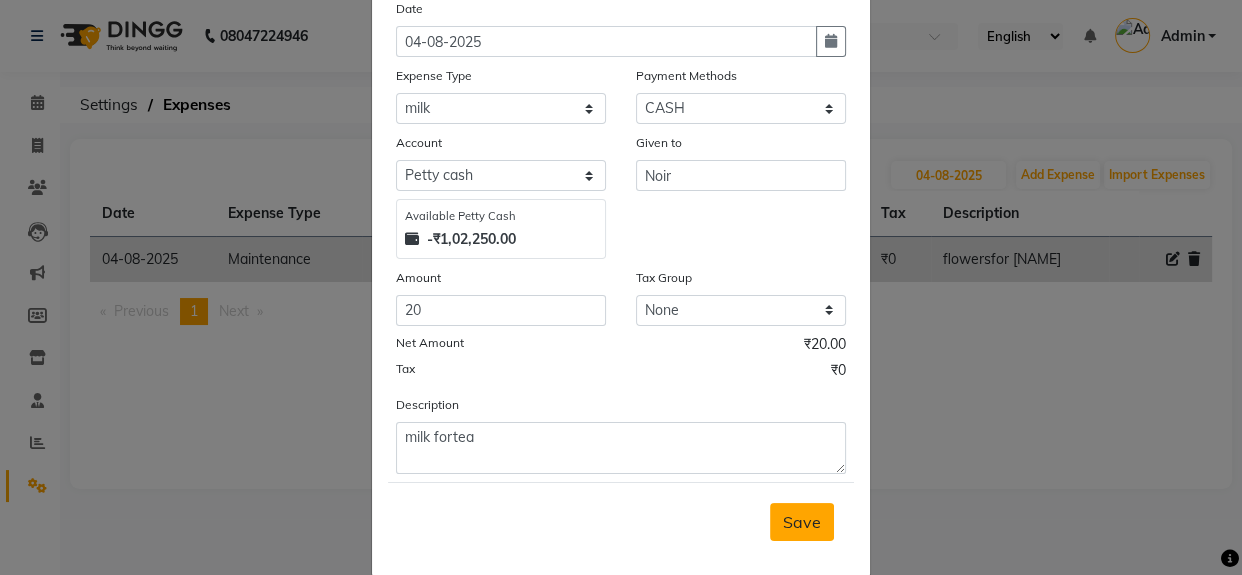 click on "Save" at bounding box center [802, 522] 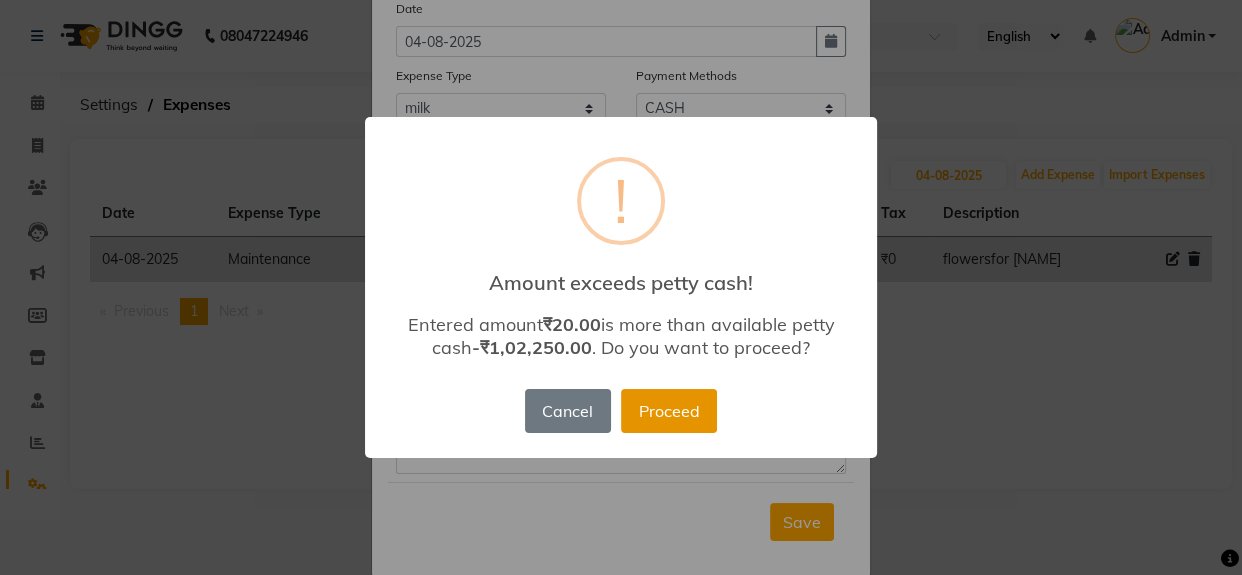 click on "Proceed" at bounding box center [669, 411] 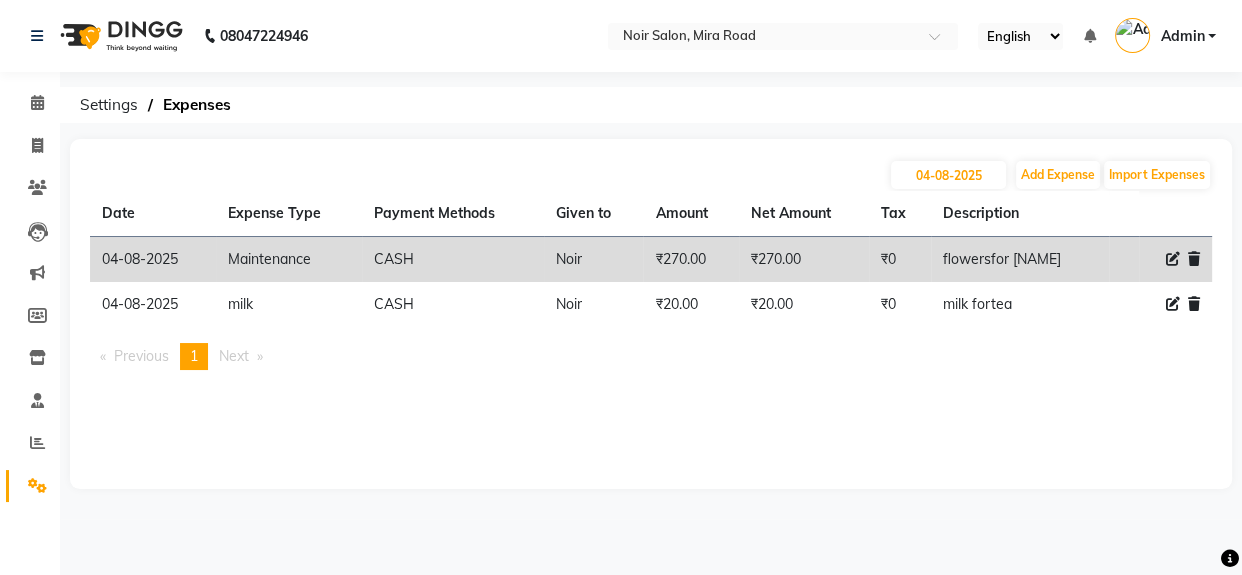 click on "04-08-2025 Add Expense Import Expenses Date Expense Type Payment Methods Given to Amount Net Amount Tax Description  04-08-2025   Maintenance   CASH   Noir   ₹270.00  ₹270.00 ₹0  flowersfor [NAME]   04-08-2025   milk   CASH   Noir   ₹20.00  ₹20.00 ₹0  milk fortea   Previous  page  1 / 1  You're on page  1  Next  page" 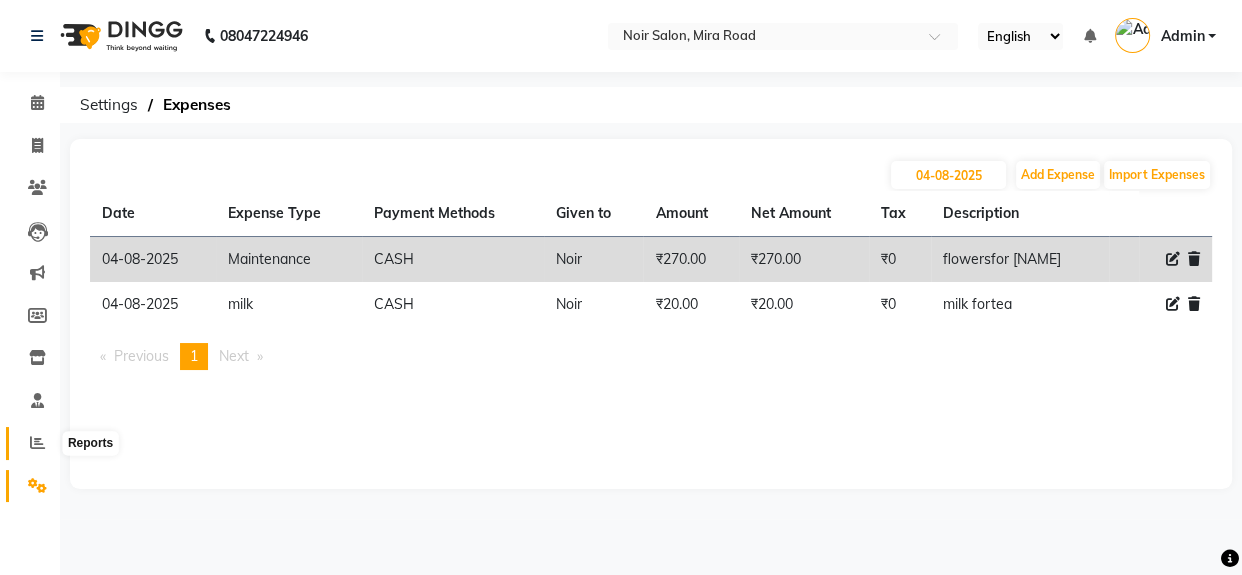 click 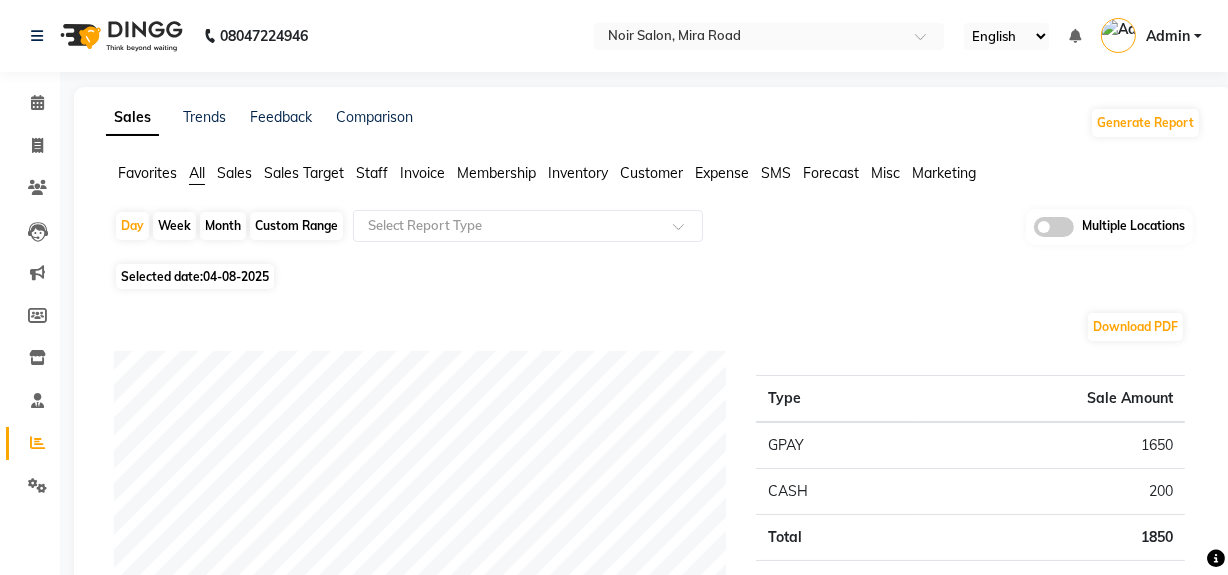 click 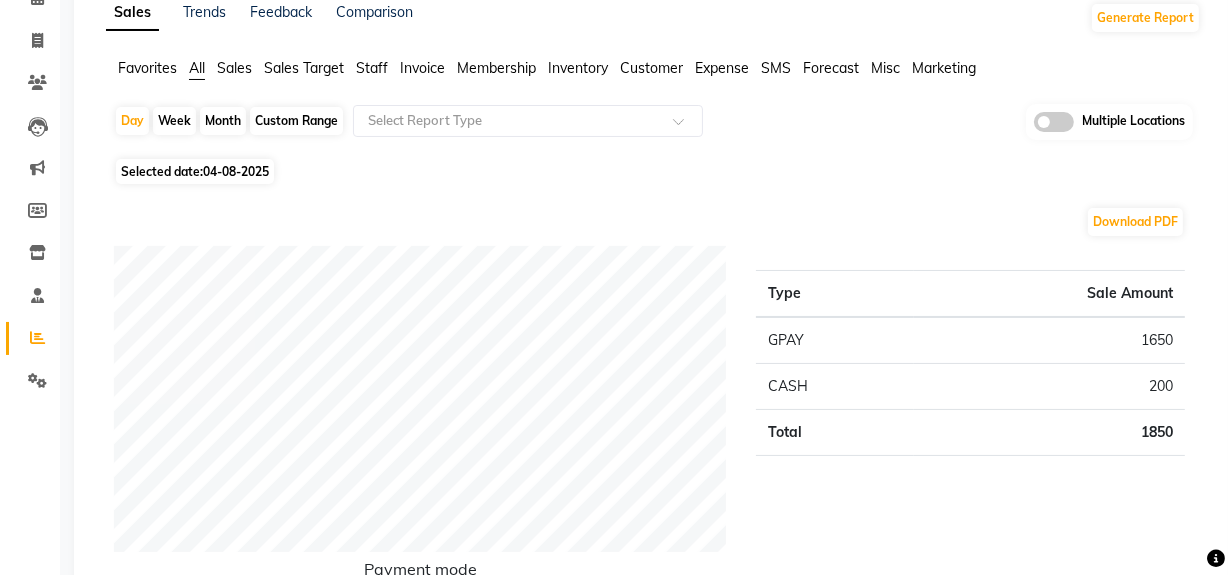 scroll, scrollTop: 0, scrollLeft: 0, axis: both 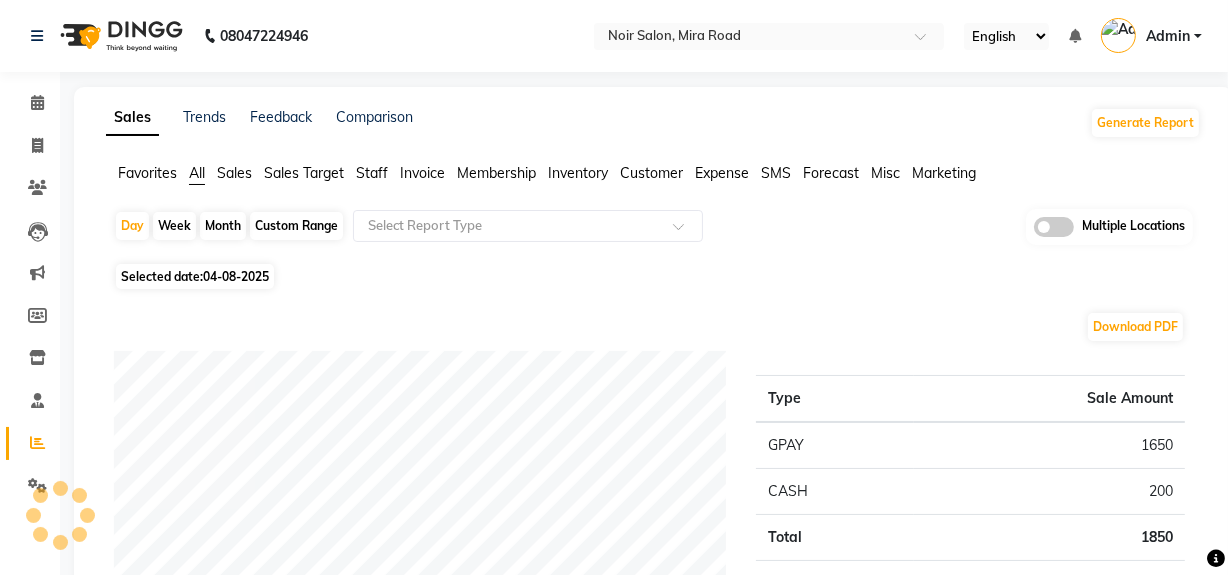 click on "Favorites All Sales Sales Target Staff Invoice Membership Inventory Customer Expense SMS Forecast Misc Marketing" 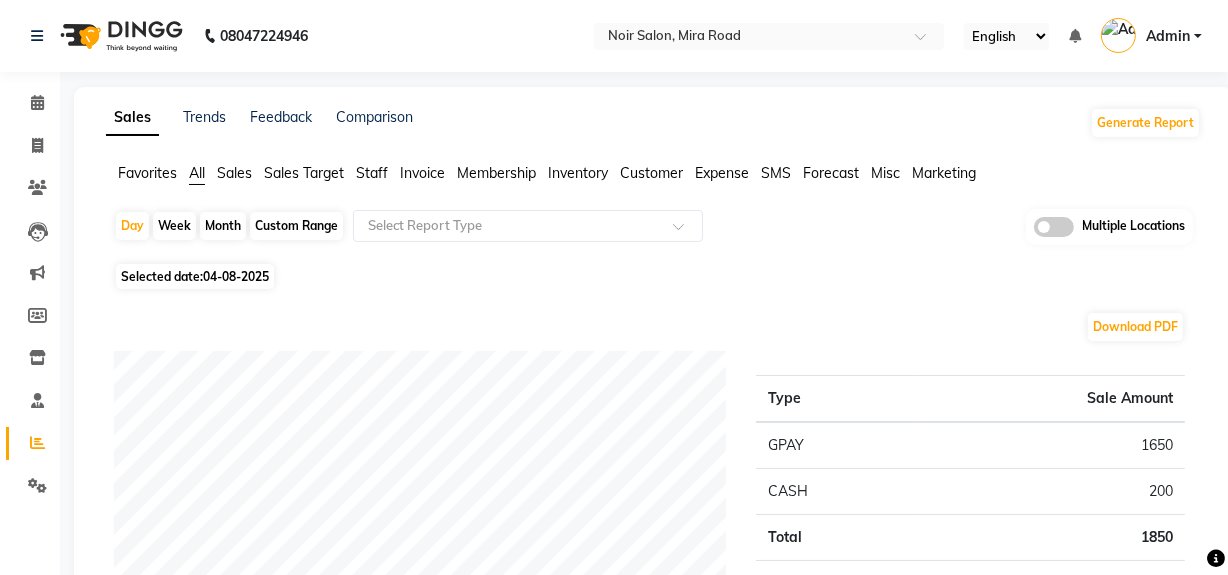 click on "Sales" 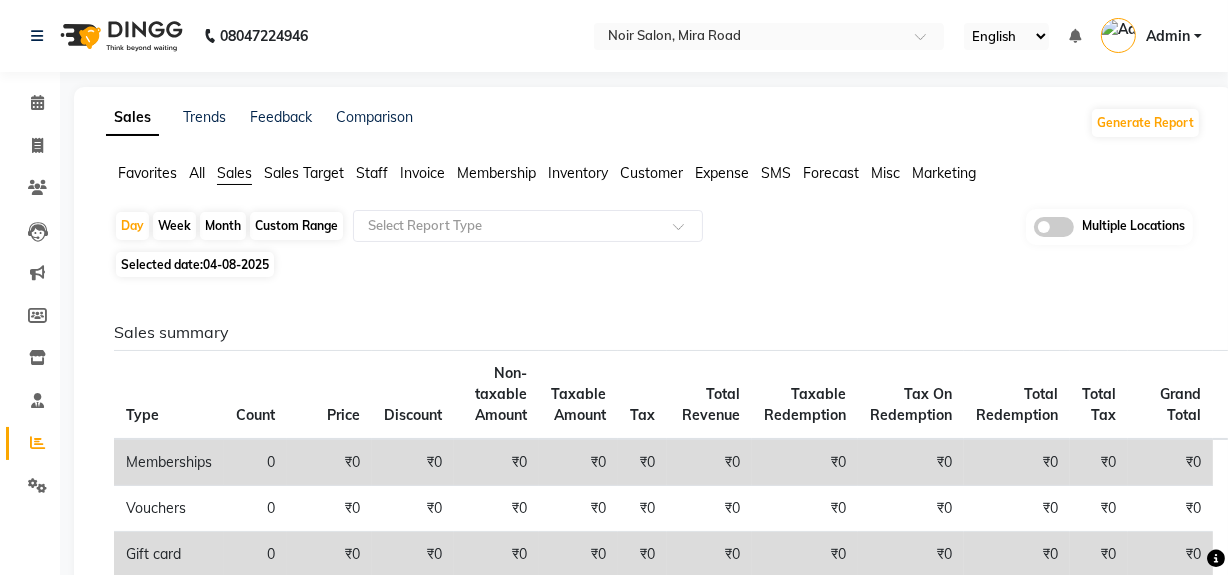 drag, startPoint x: 988, startPoint y: 249, endPoint x: 1040, endPoint y: 259, distance: 52.95281 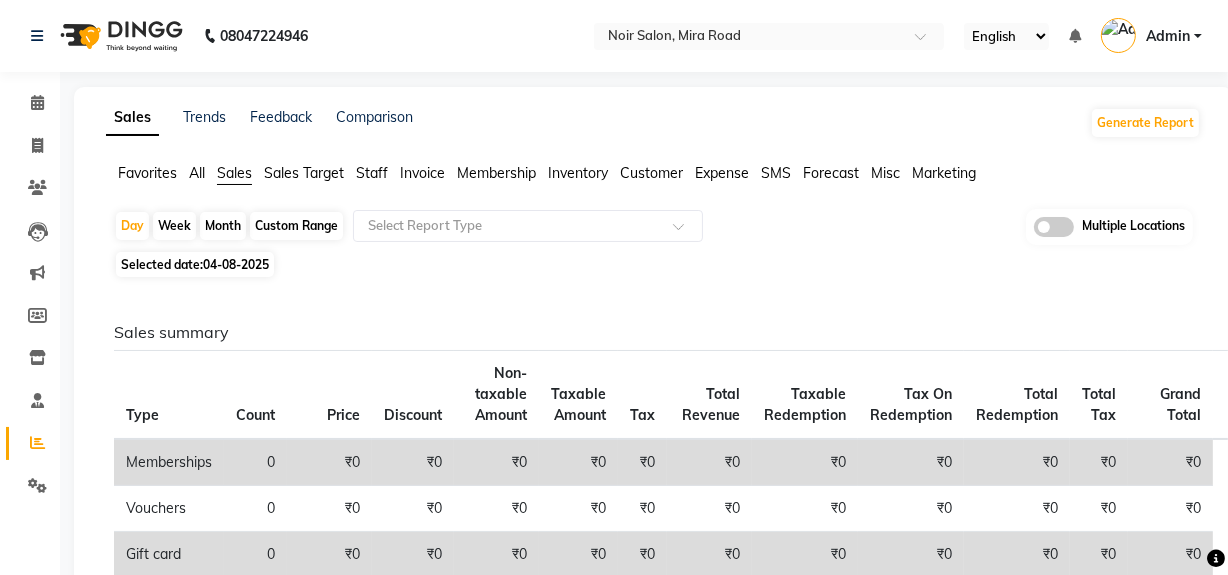 click 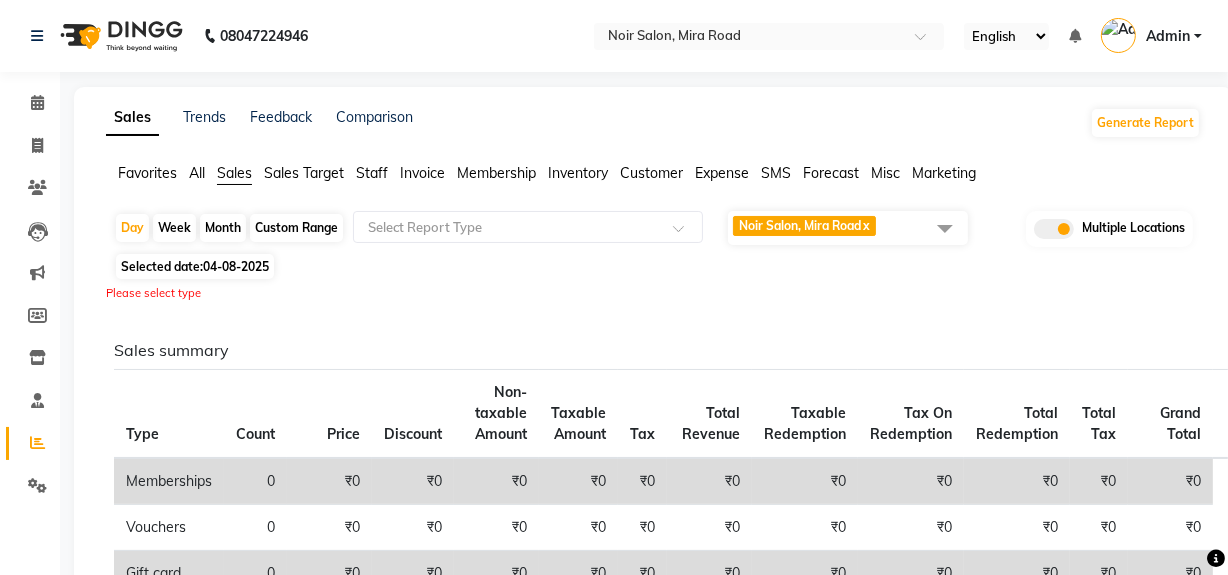 click 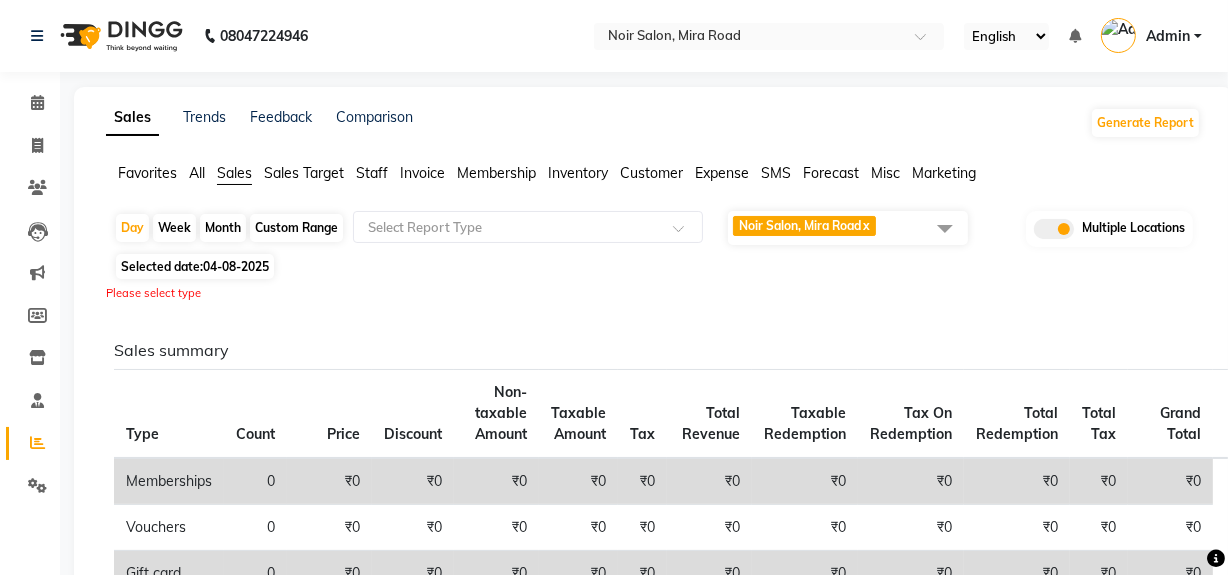 click 